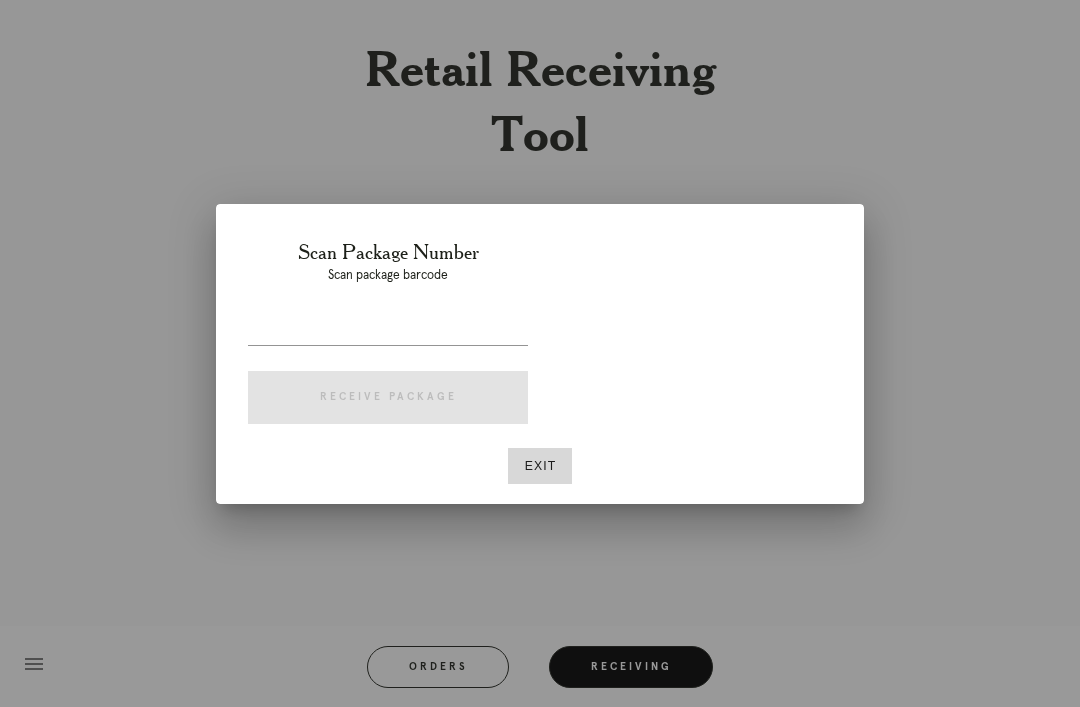 scroll, scrollTop: 64, scrollLeft: 0, axis: vertical 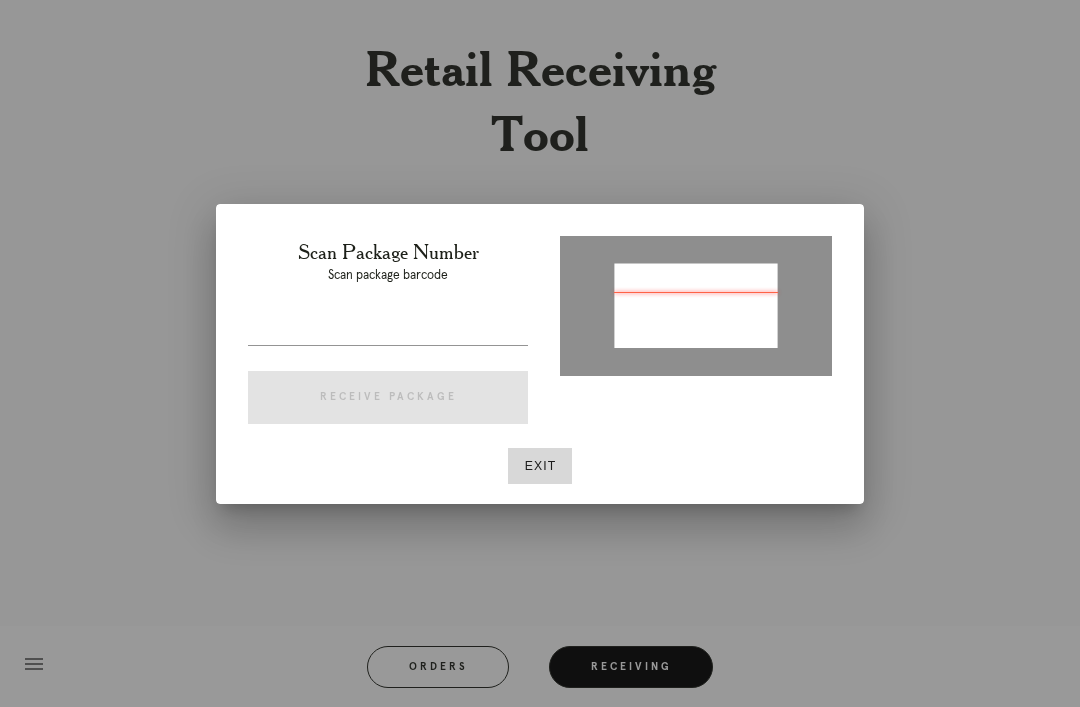 type on "P230637564961466" 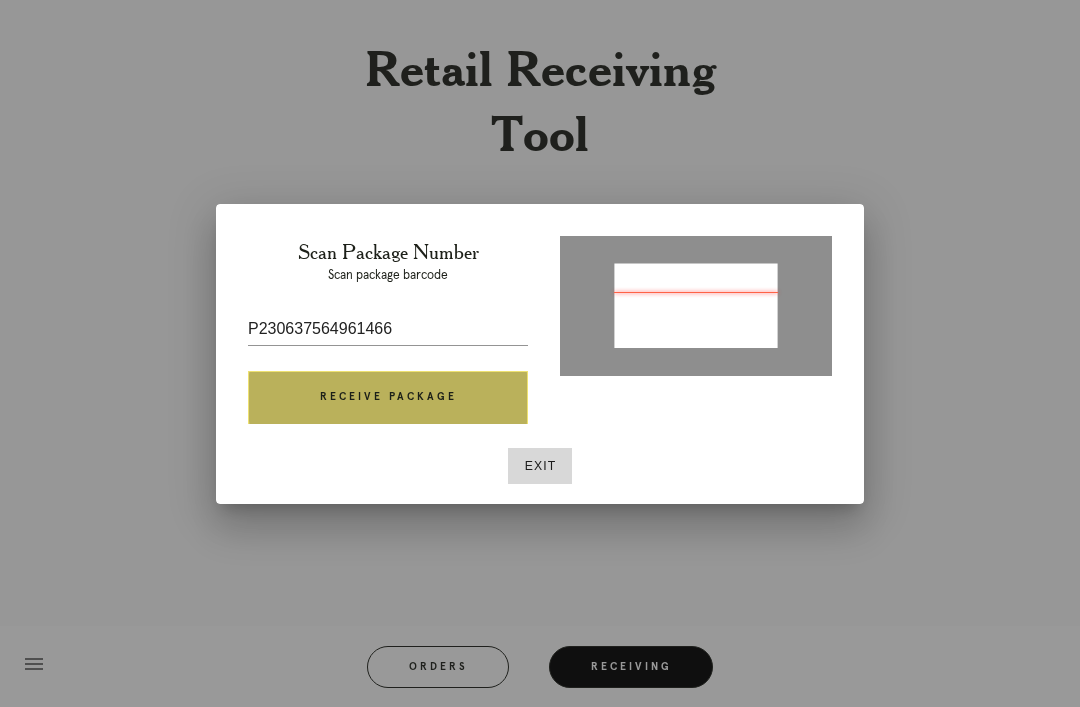 click on "Receive Package" at bounding box center (388, 398) 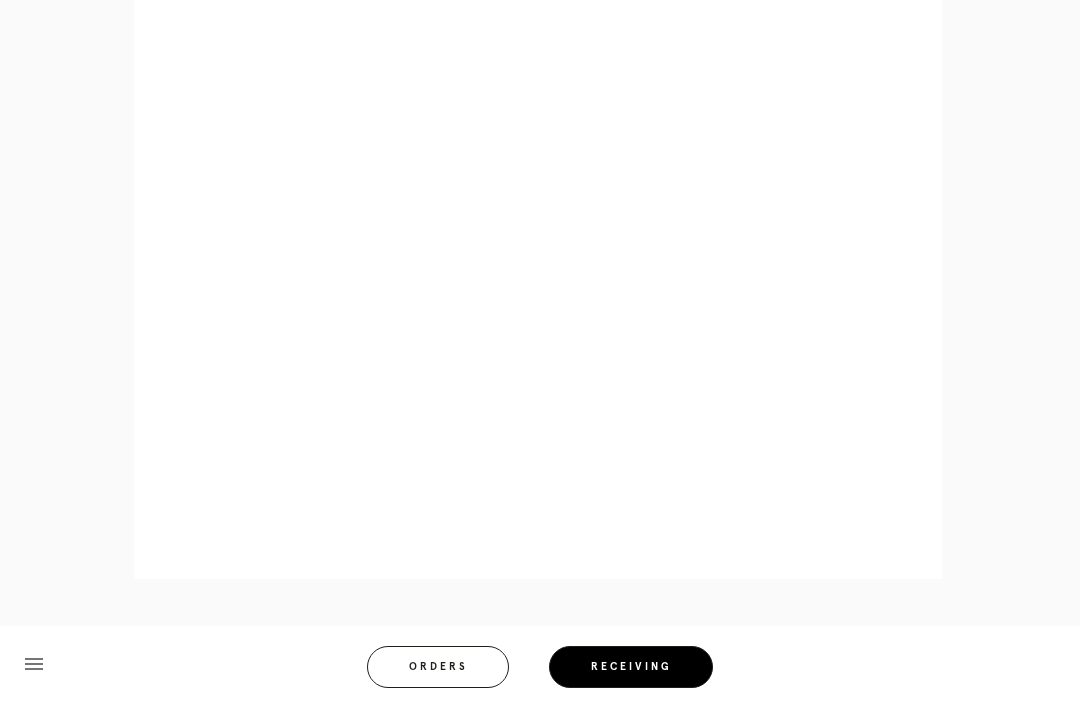 scroll, scrollTop: 1018, scrollLeft: 0, axis: vertical 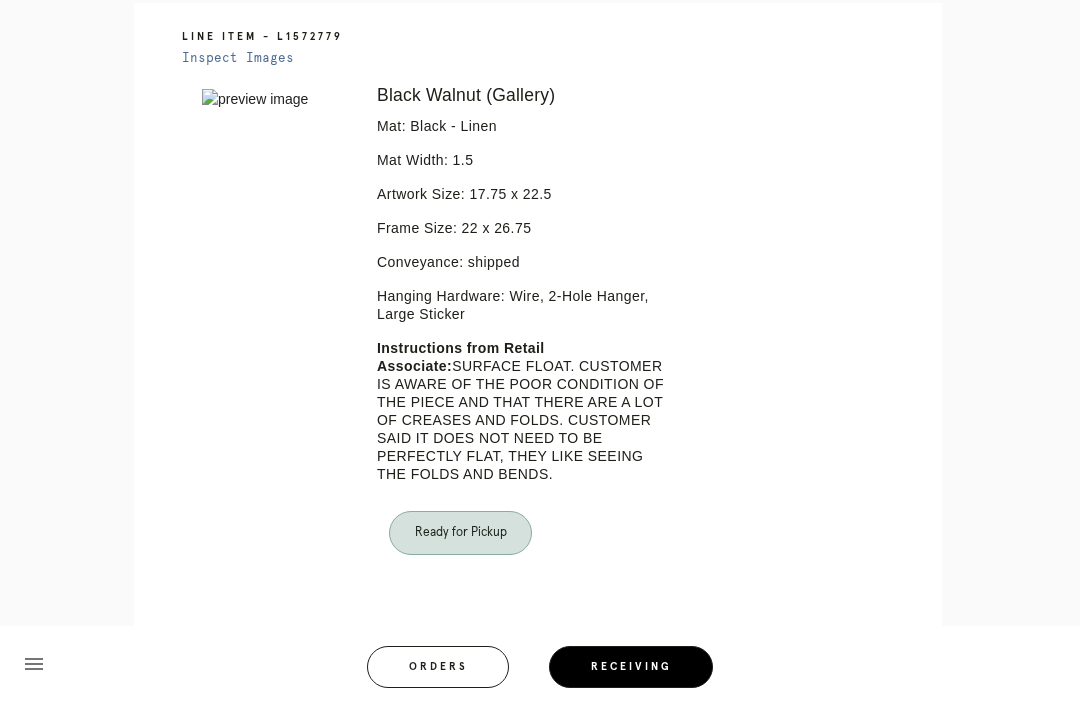 click on "Orders" at bounding box center [438, 667] 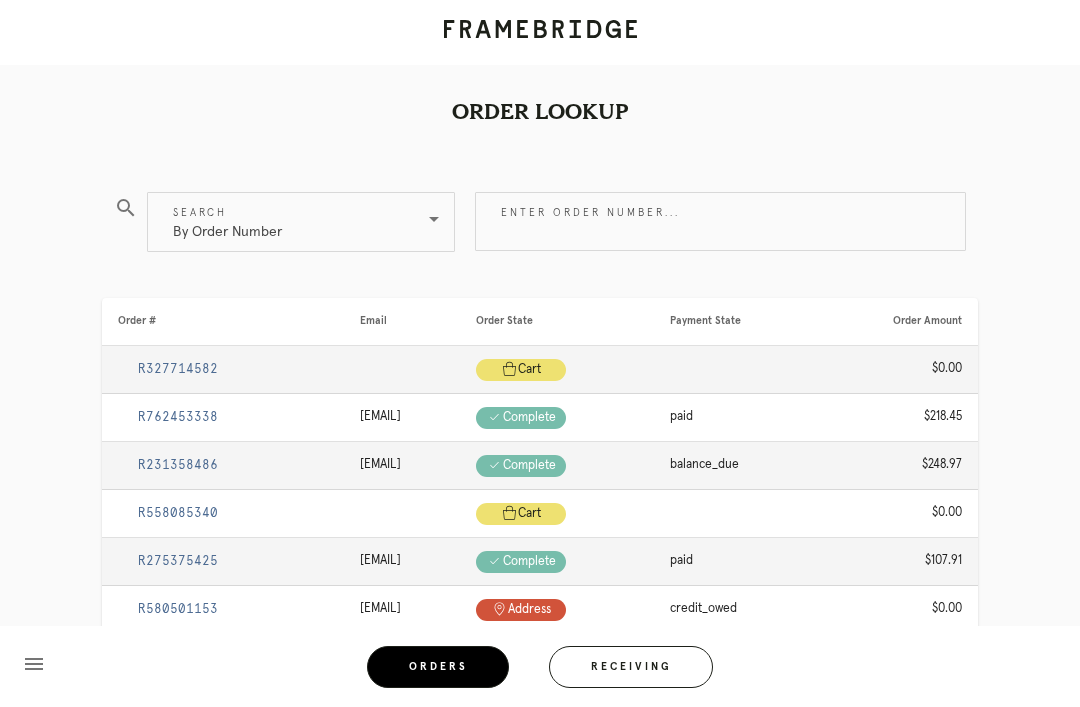 click on "Receiving" at bounding box center [631, 667] 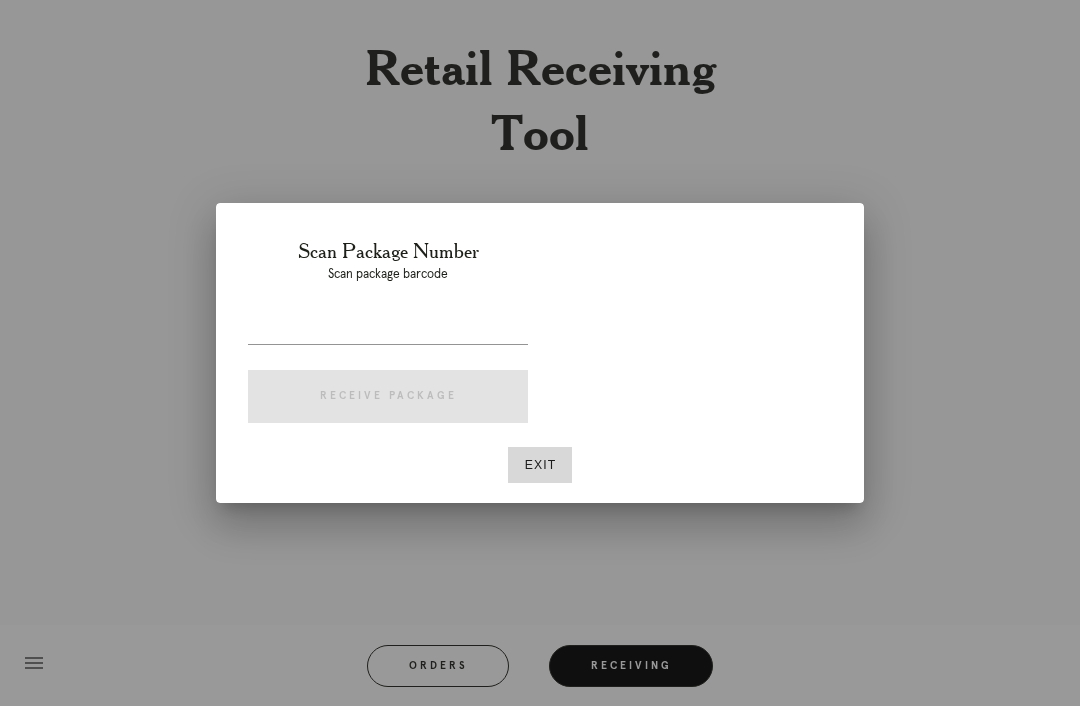 scroll, scrollTop: 64, scrollLeft: 0, axis: vertical 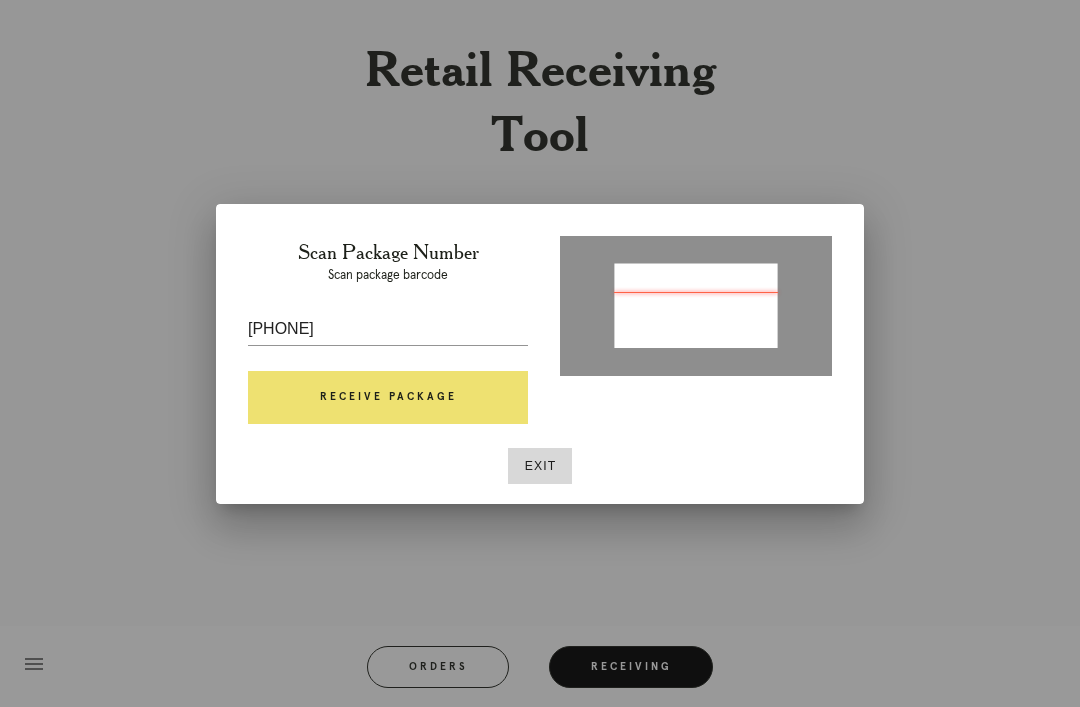 click on "55829076" at bounding box center (388, 329) 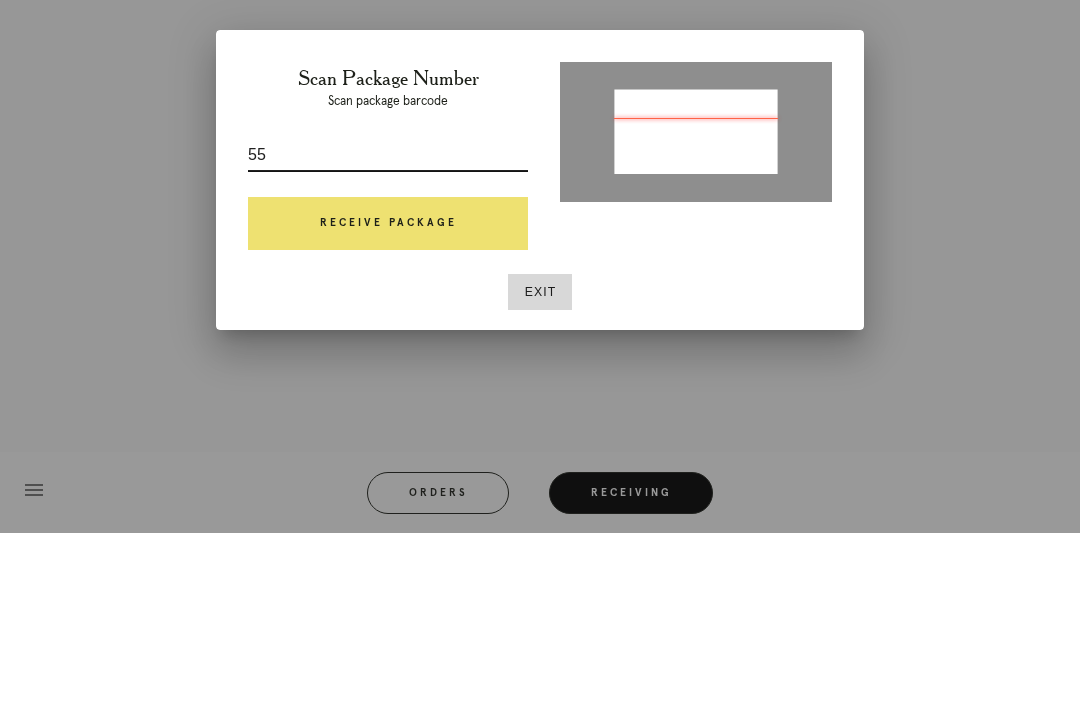 type on "5" 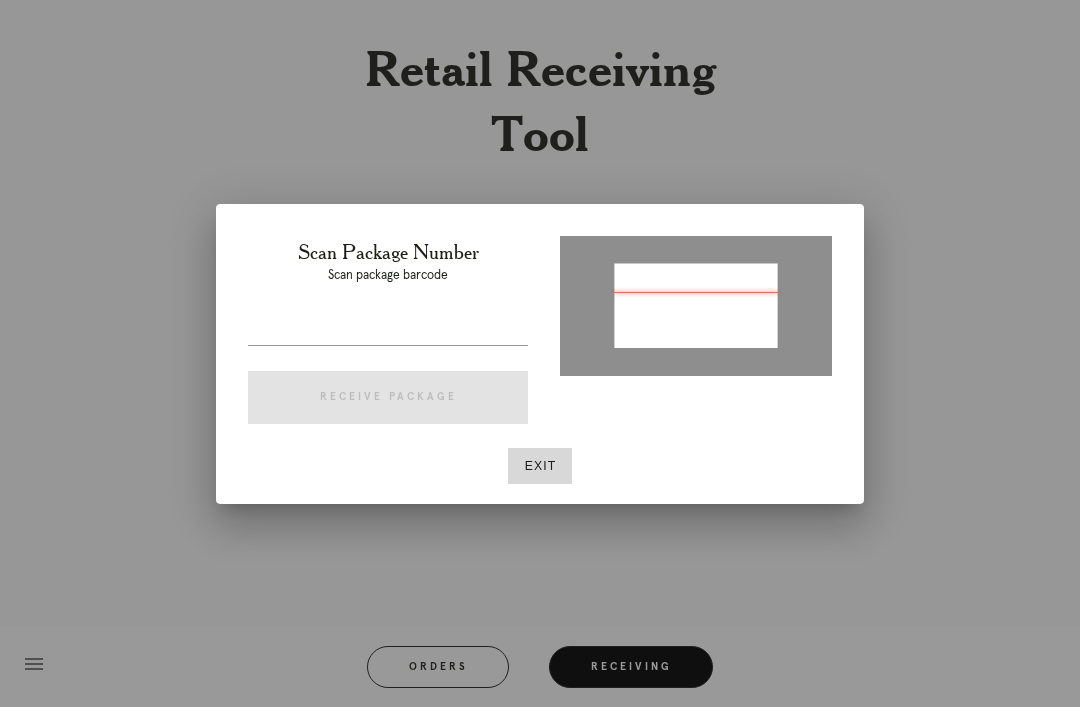type on "P657669916792256" 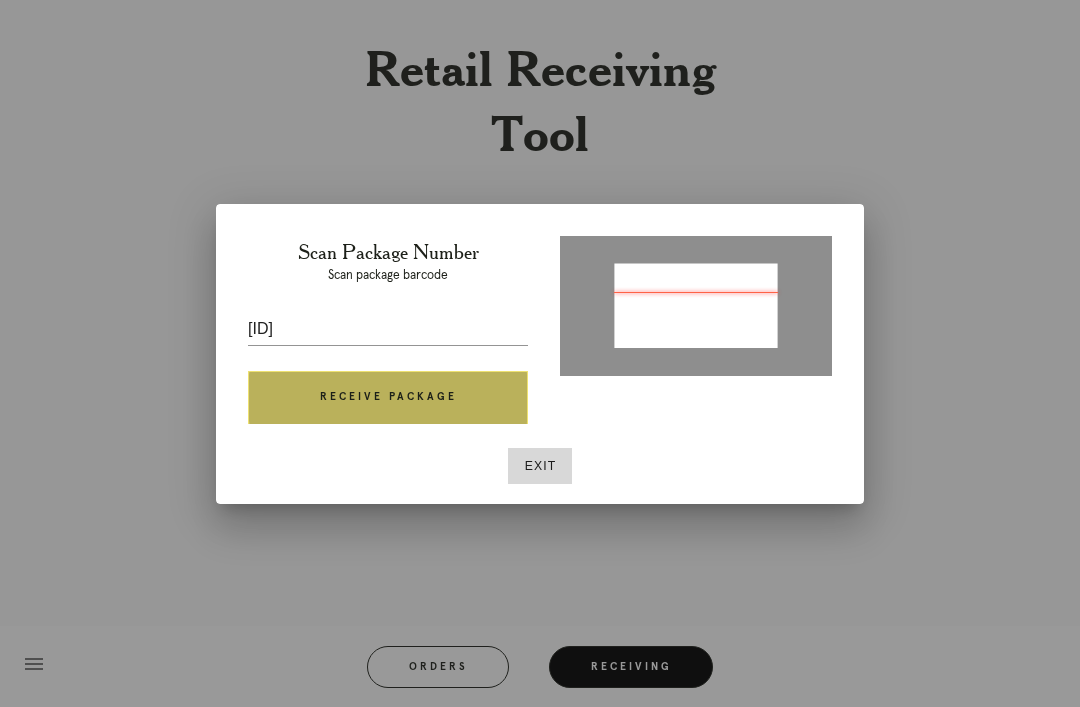 click on "Receive Package" at bounding box center [388, 398] 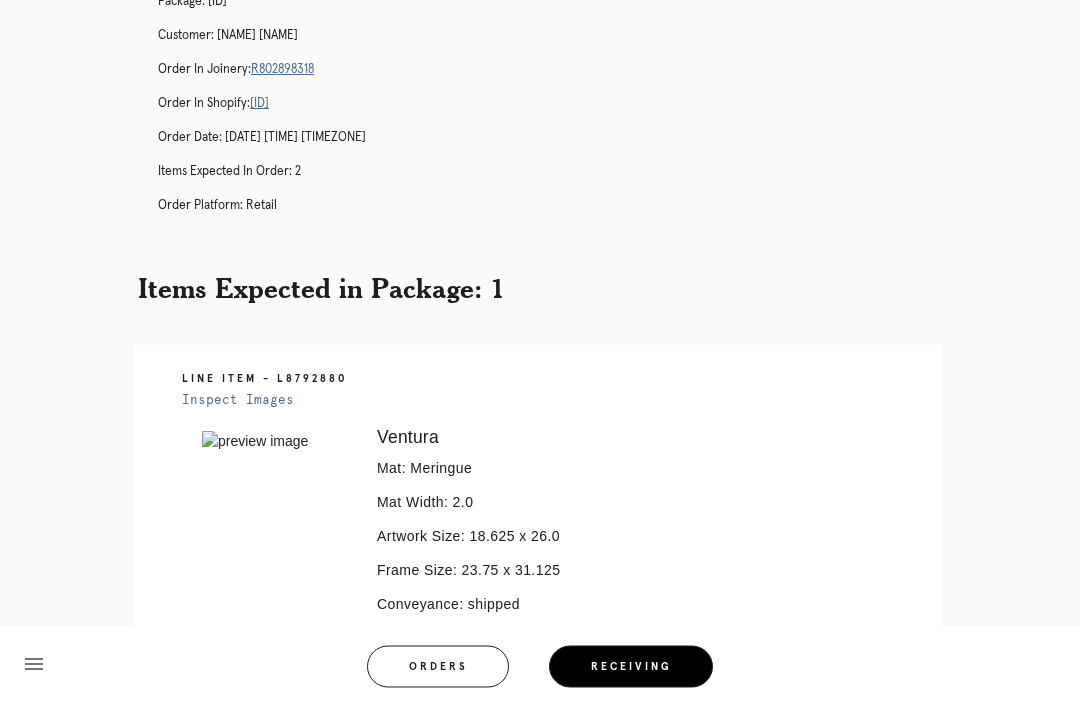 scroll, scrollTop: 152, scrollLeft: 0, axis: vertical 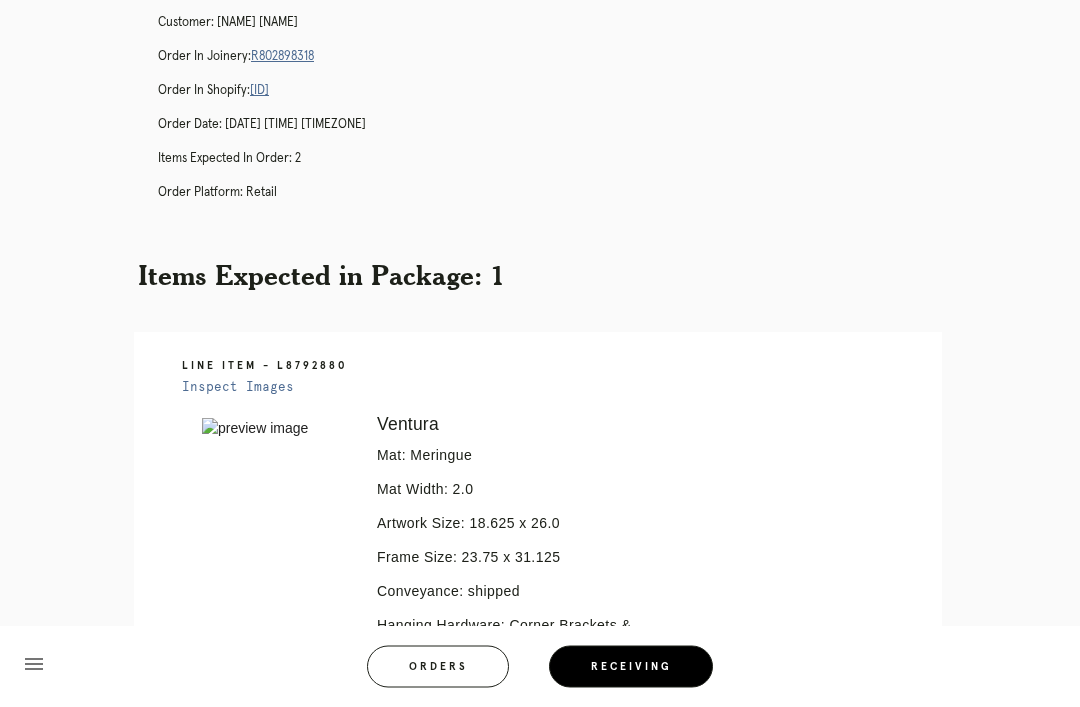 click on "Inspect Images" at bounding box center (238, 388) 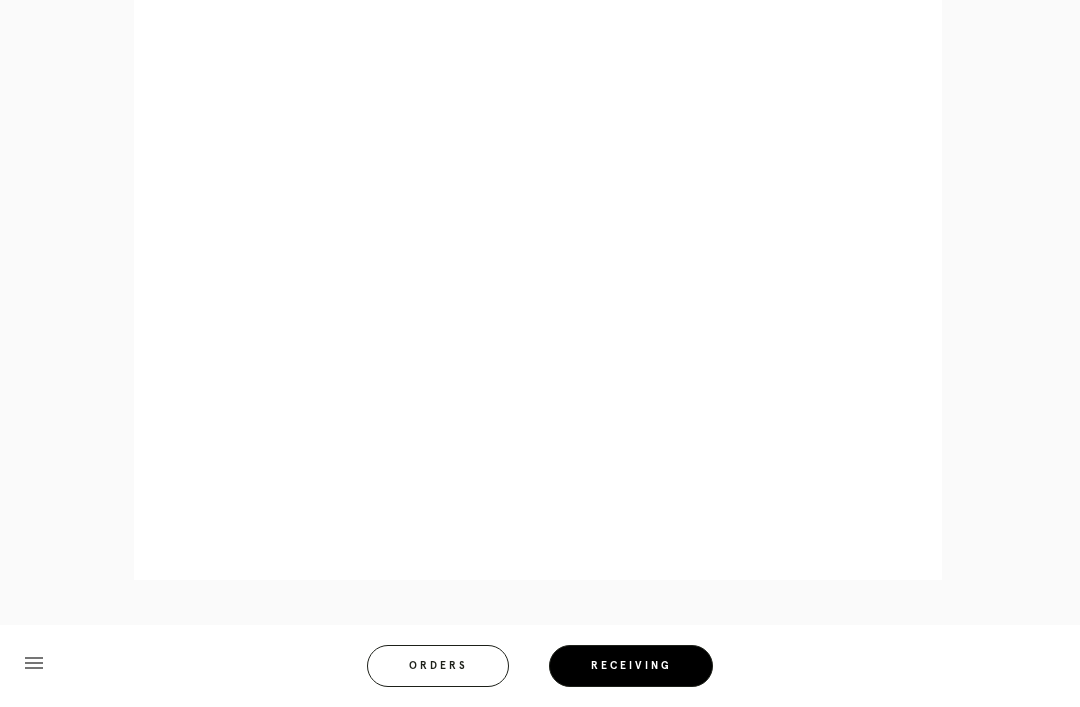 scroll, scrollTop: 885, scrollLeft: 0, axis: vertical 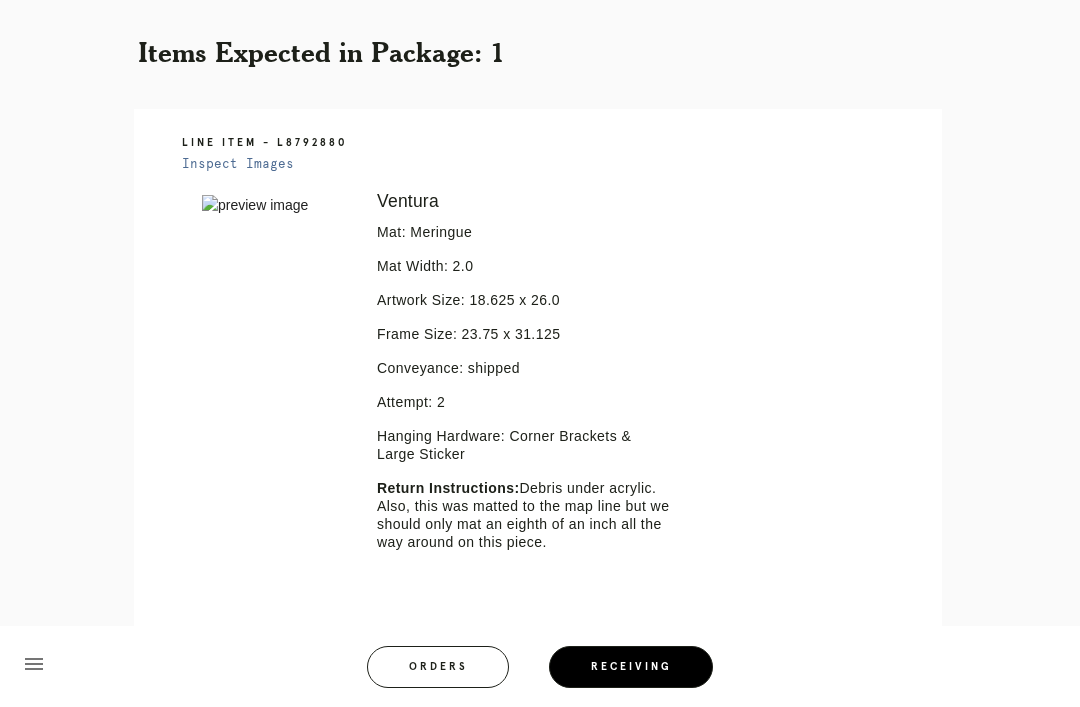click on "Orders" at bounding box center (438, 667) 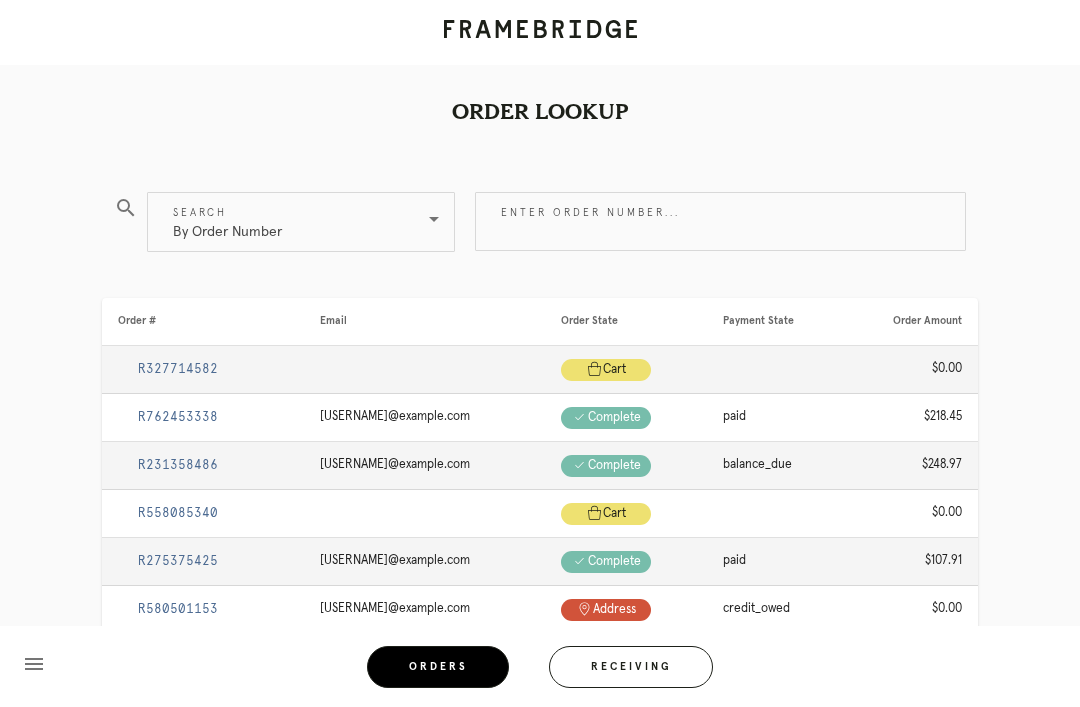 click on "Receiving" at bounding box center [631, 667] 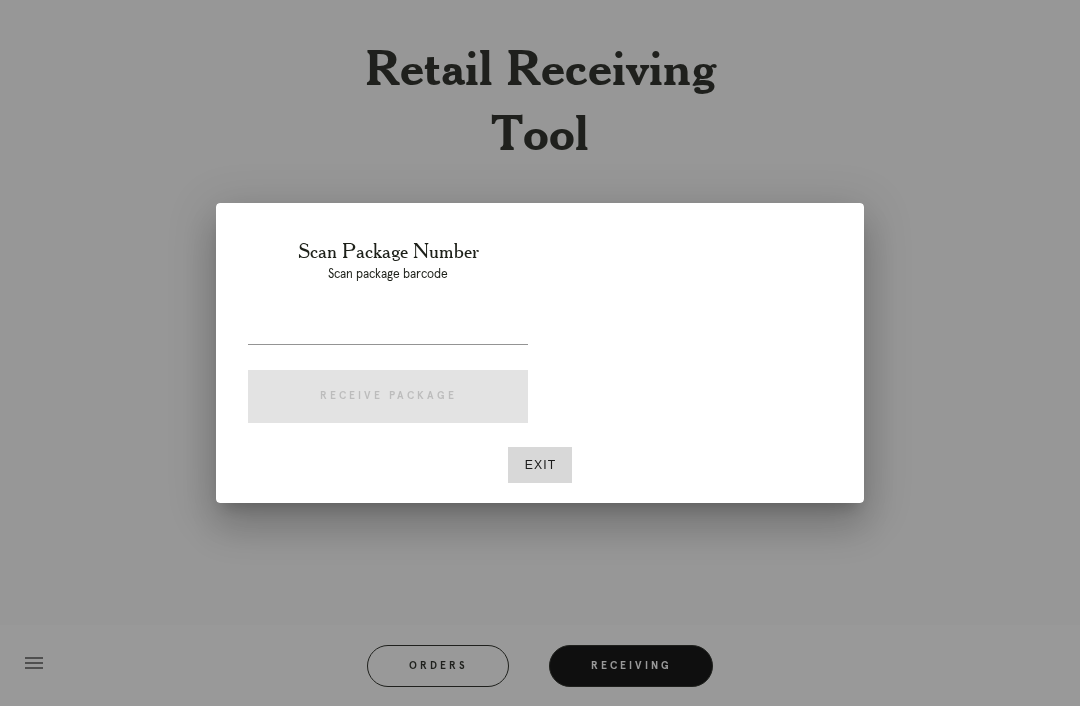 scroll, scrollTop: 64, scrollLeft: 0, axis: vertical 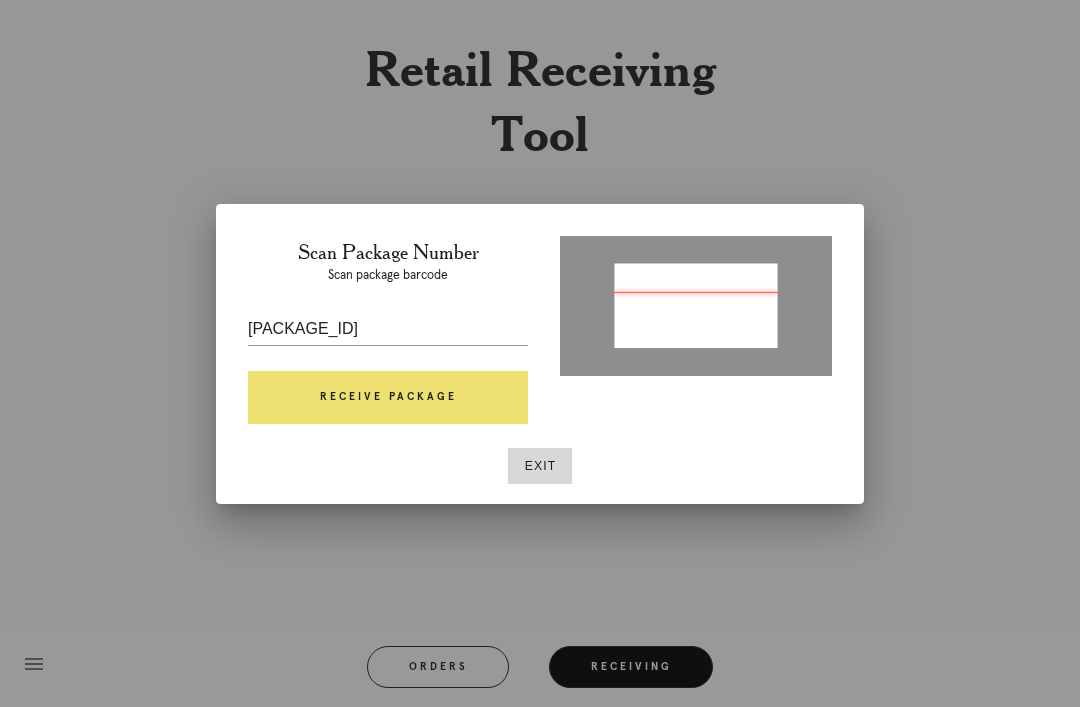 click on "Receive Package" at bounding box center (388, 398) 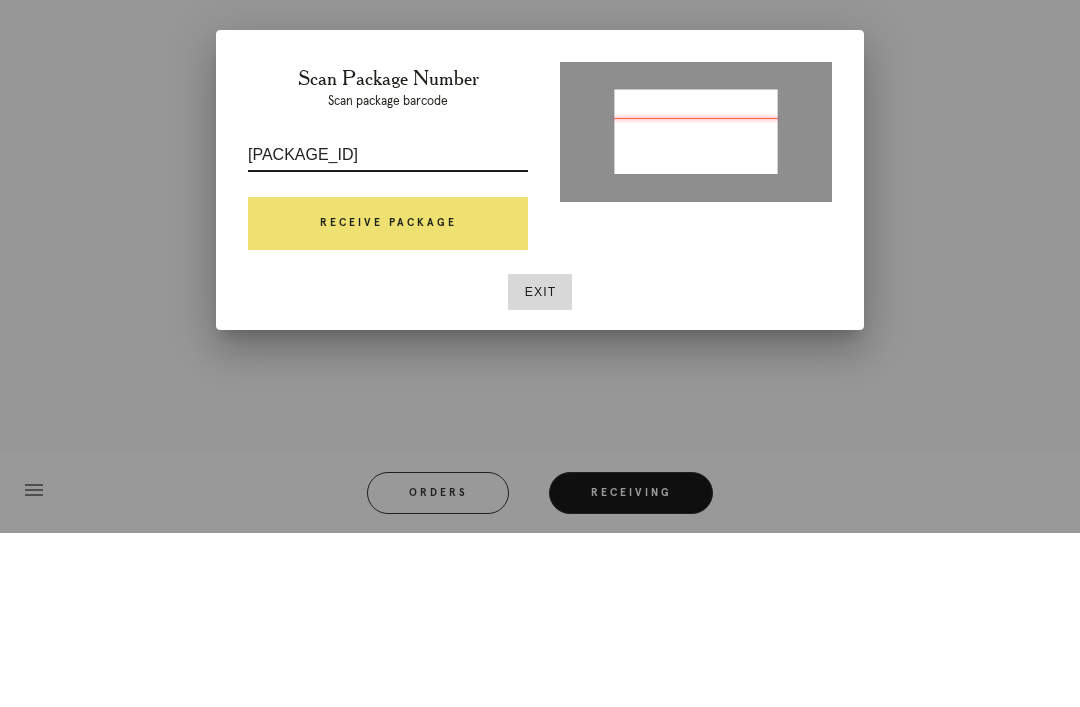 type on "P" 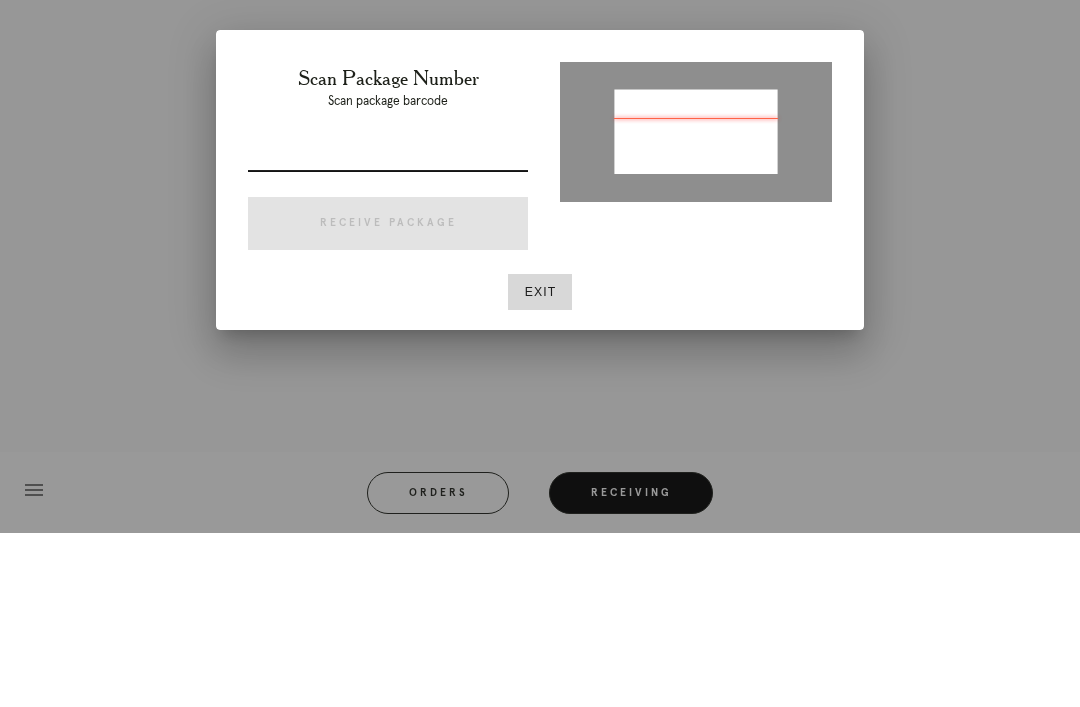 type on "P841241277772138" 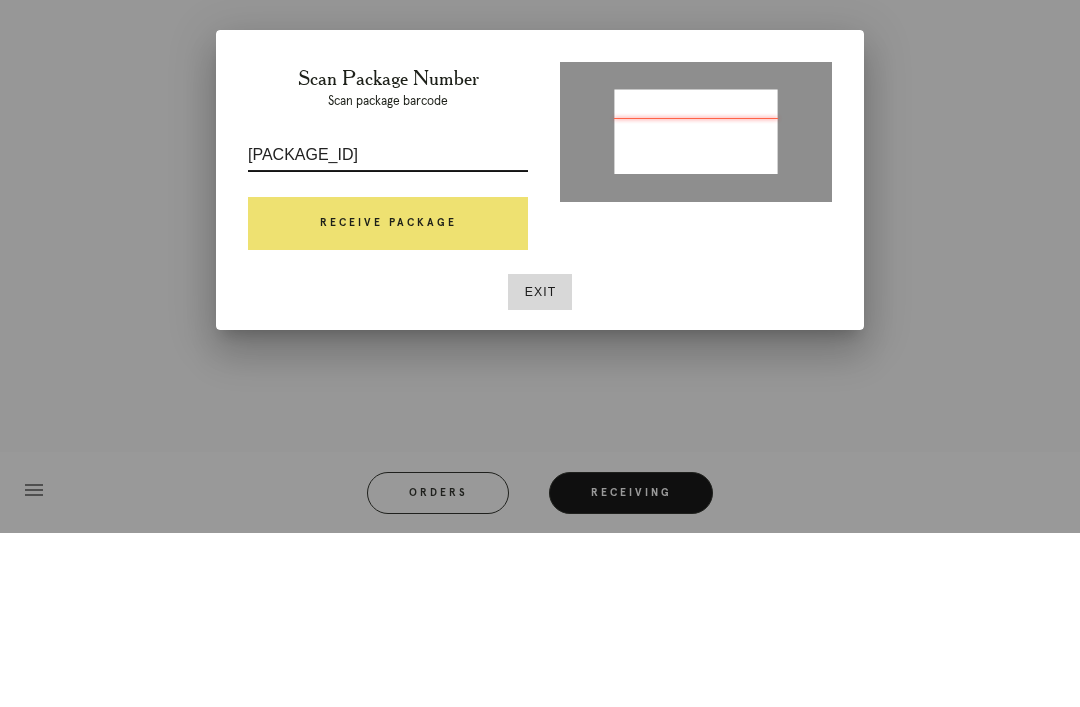 click on "Receive Package" at bounding box center [388, 398] 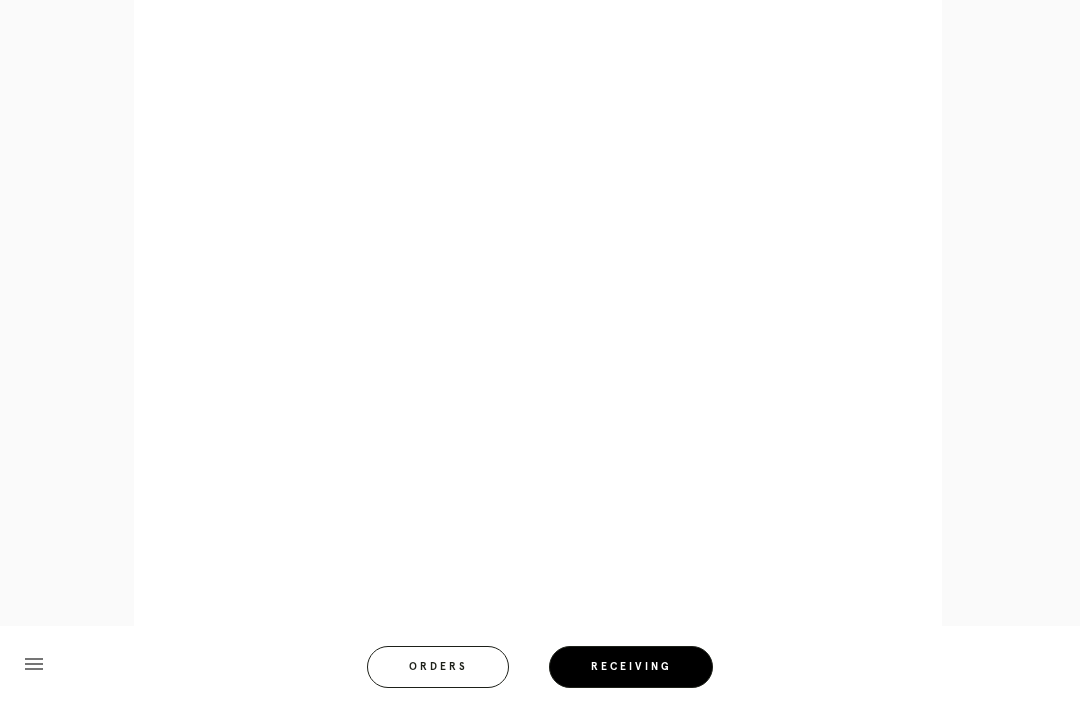scroll, scrollTop: 858, scrollLeft: 0, axis: vertical 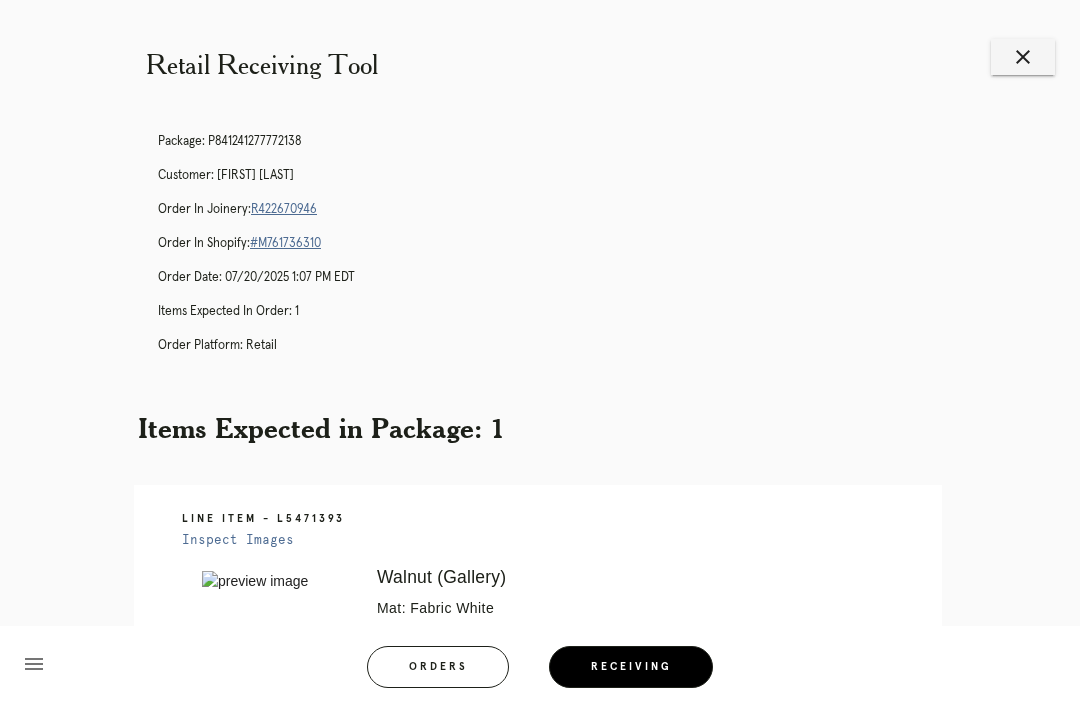 click on "menu
Orders
Receiving" at bounding box center (540, 666) 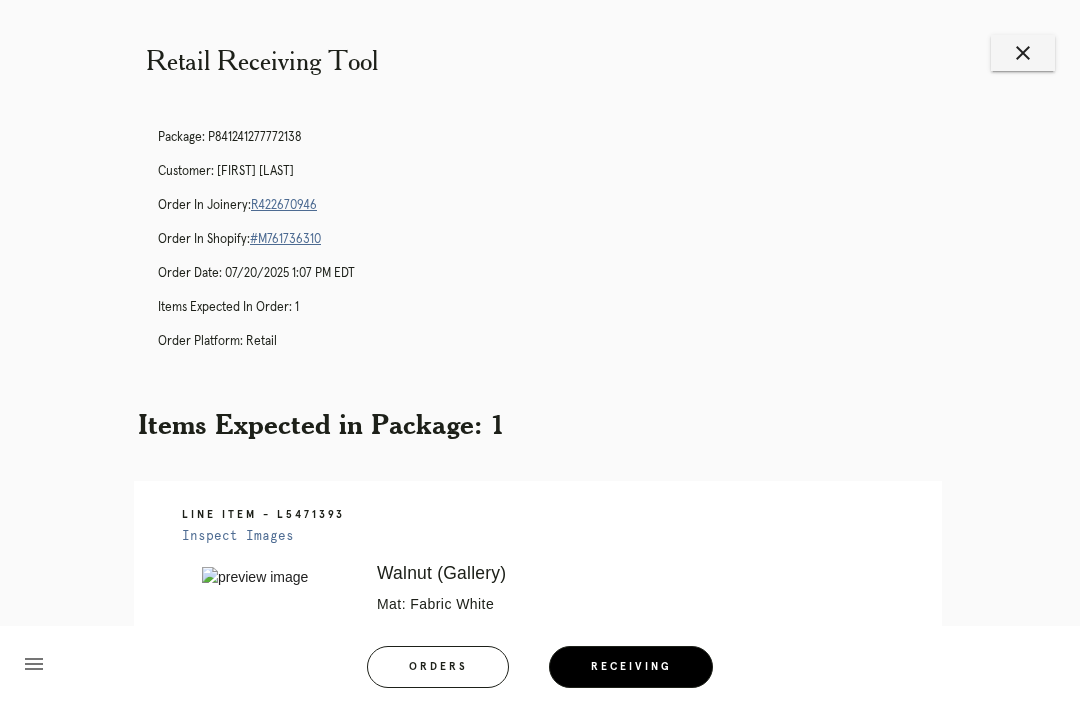 scroll, scrollTop: 3, scrollLeft: 0, axis: vertical 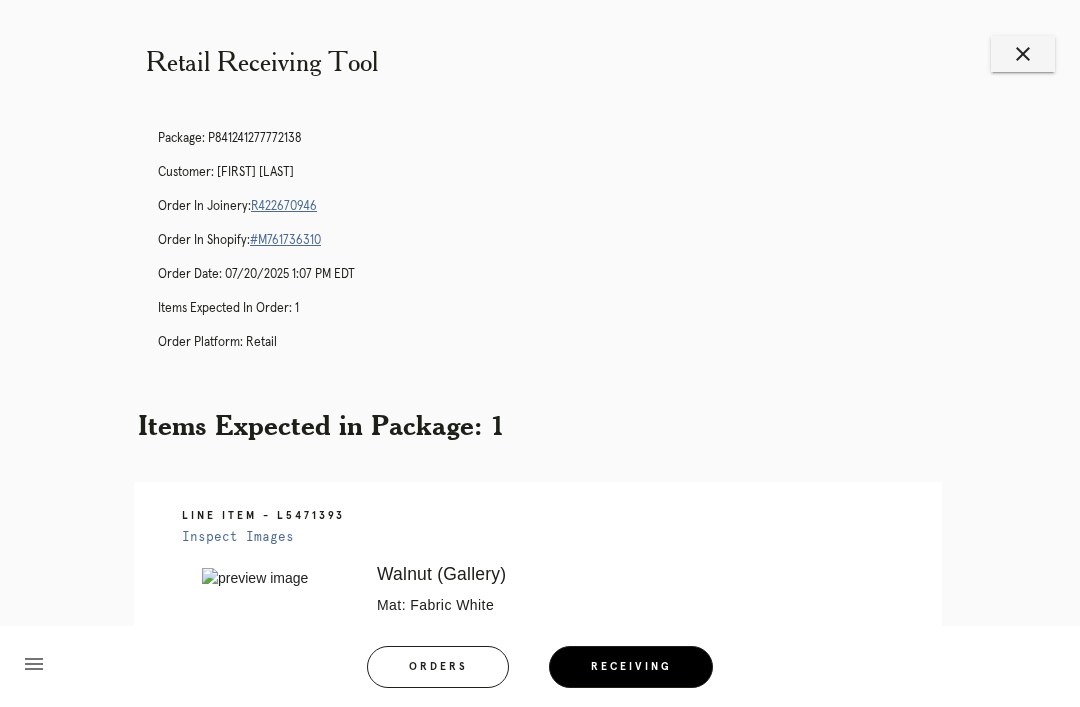 click on "Orders" at bounding box center (438, 667) 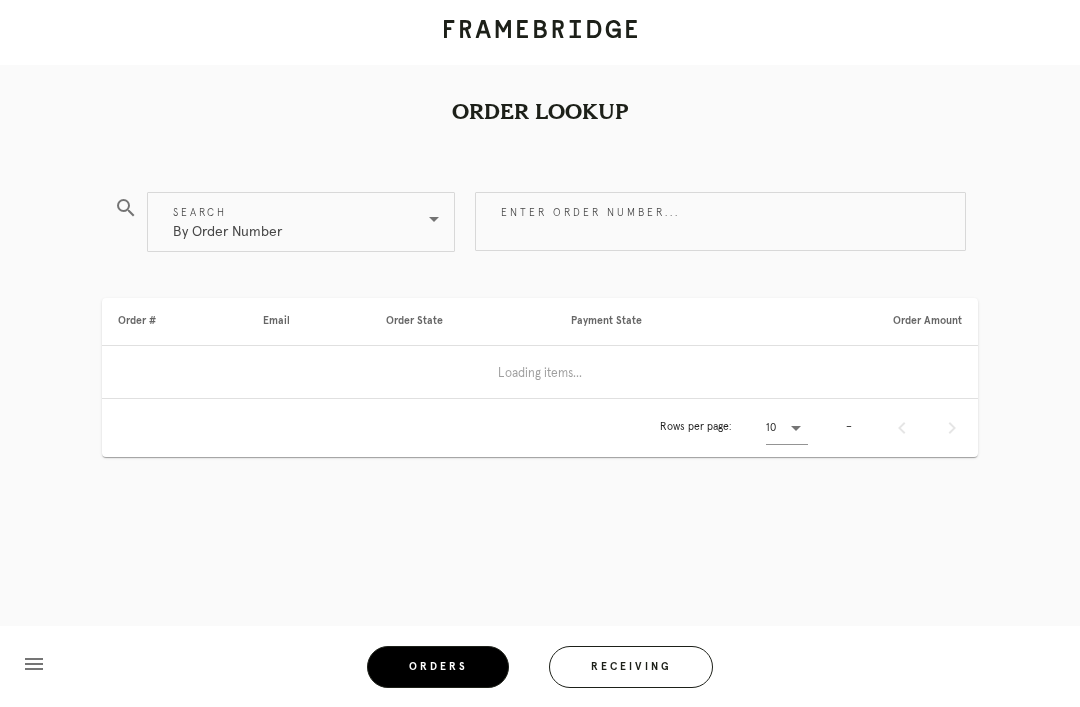 click on "Receiving" at bounding box center (631, 667) 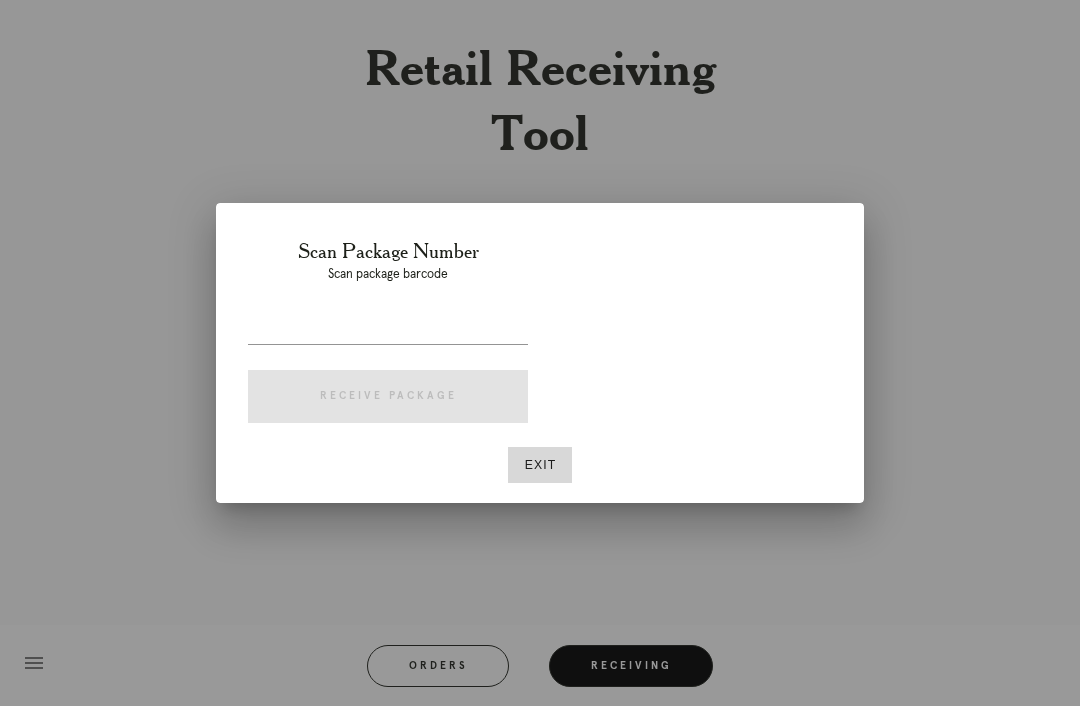 scroll, scrollTop: 64, scrollLeft: 0, axis: vertical 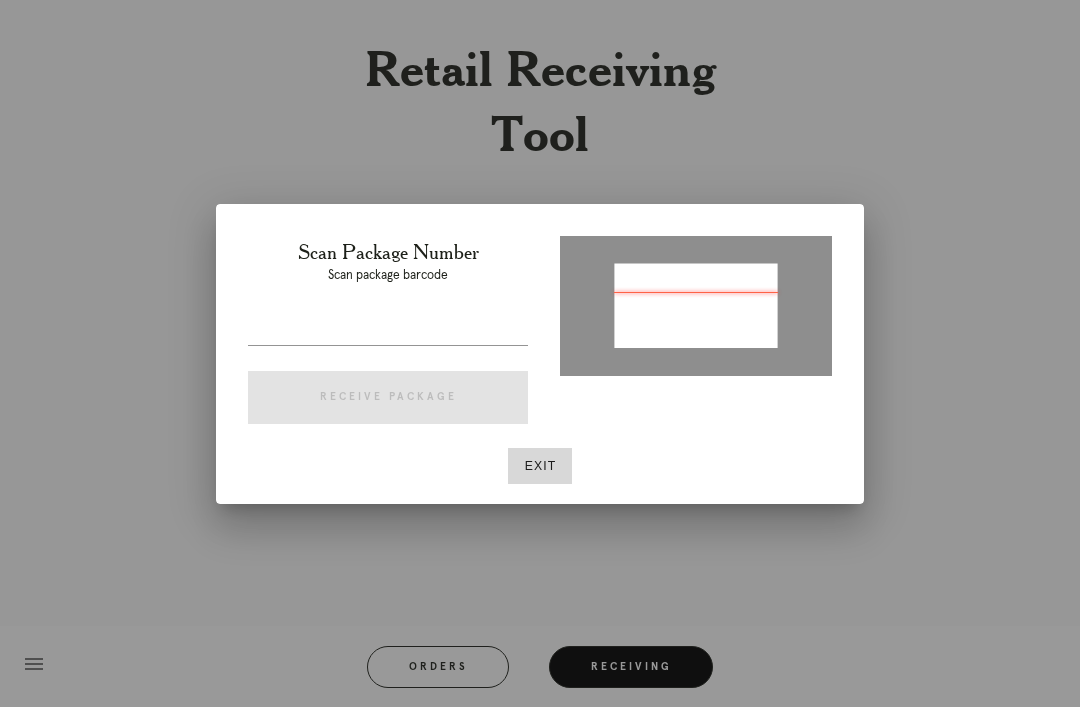 type on "P273923555381250" 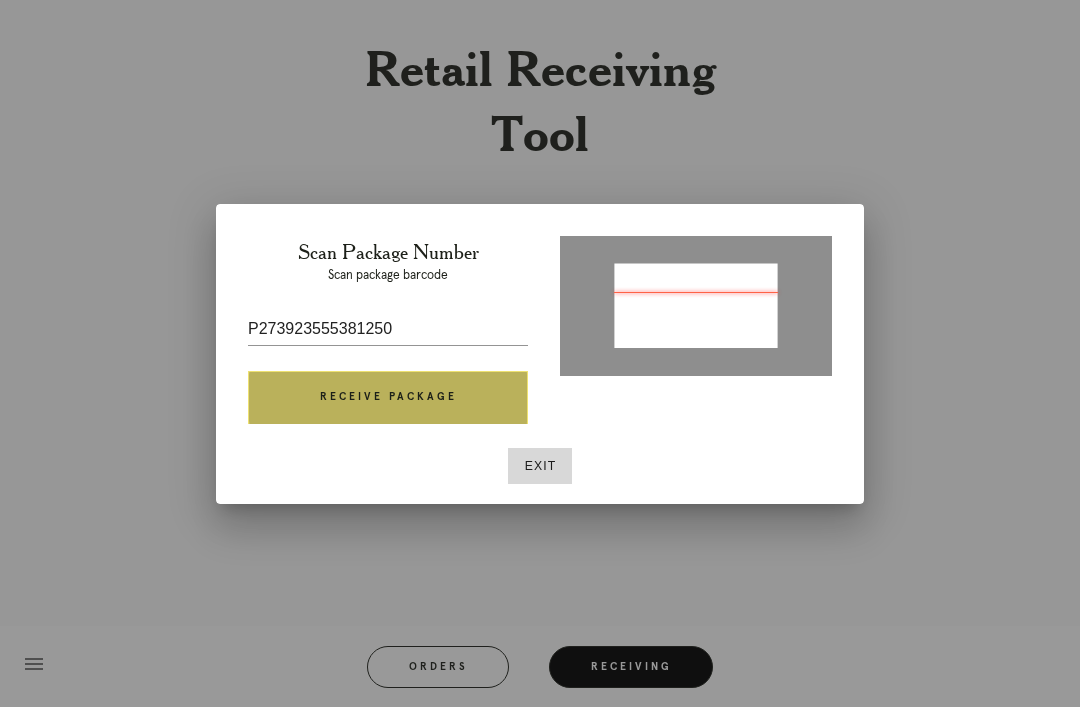 click on "Receive Package" at bounding box center (388, 398) 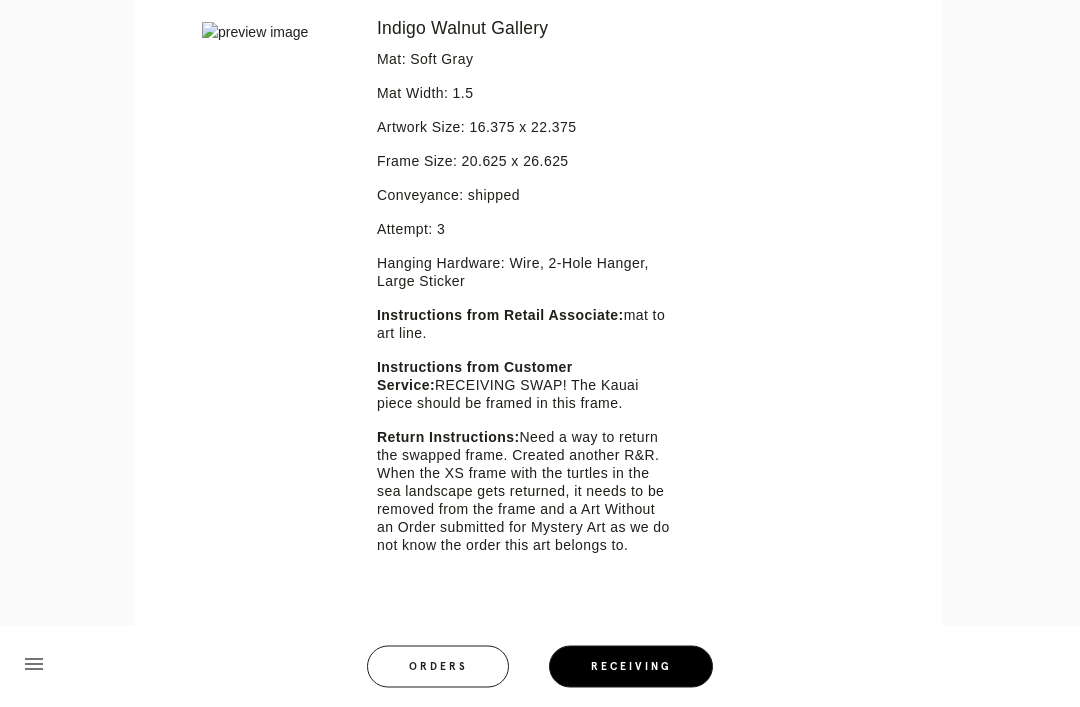 scroll, scrollTop: 622, scrollLeft: 0, axis: vertical 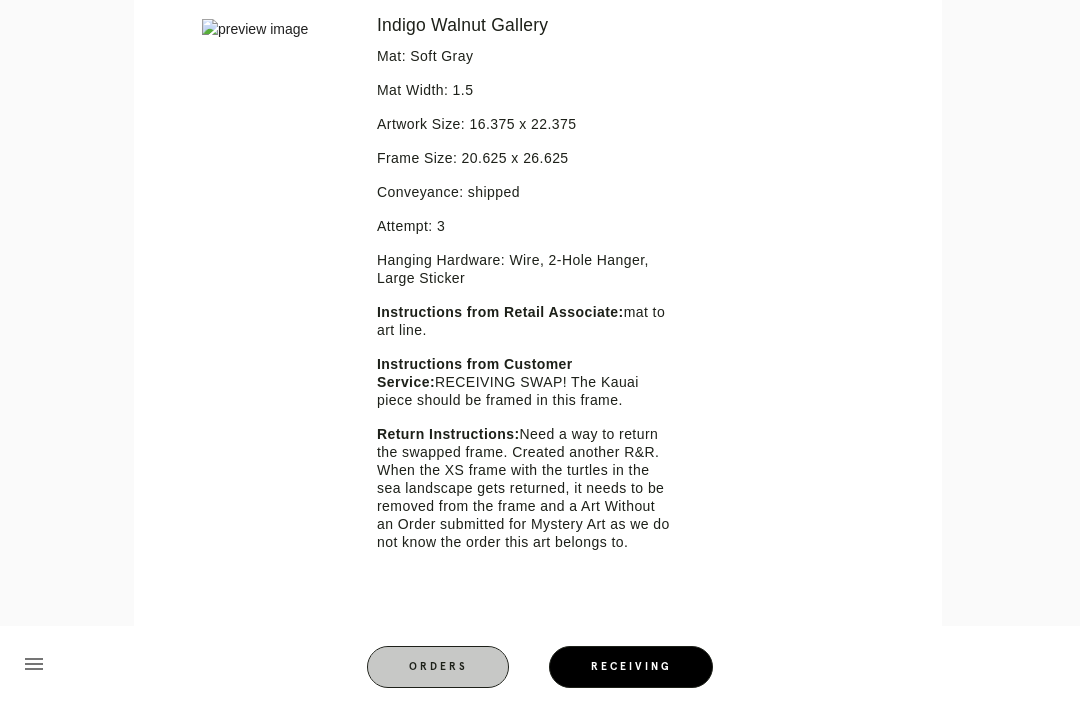 click on "Orders" at bounding box center [438, 667] 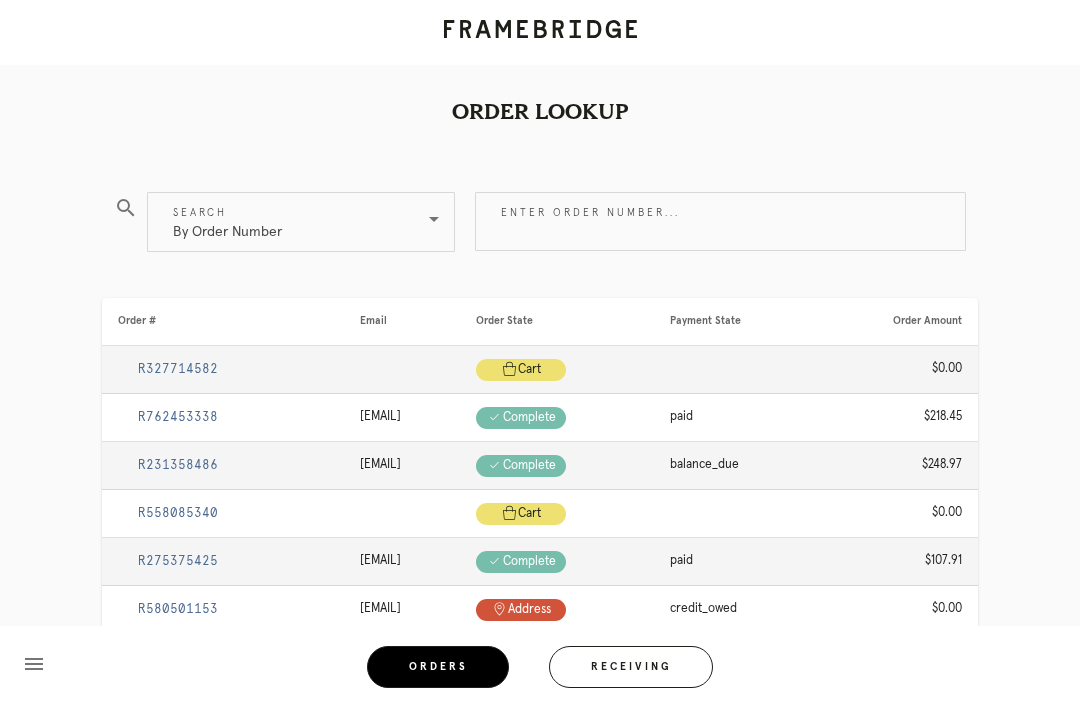 click on "Receiving" at bounding box center (631, 667) 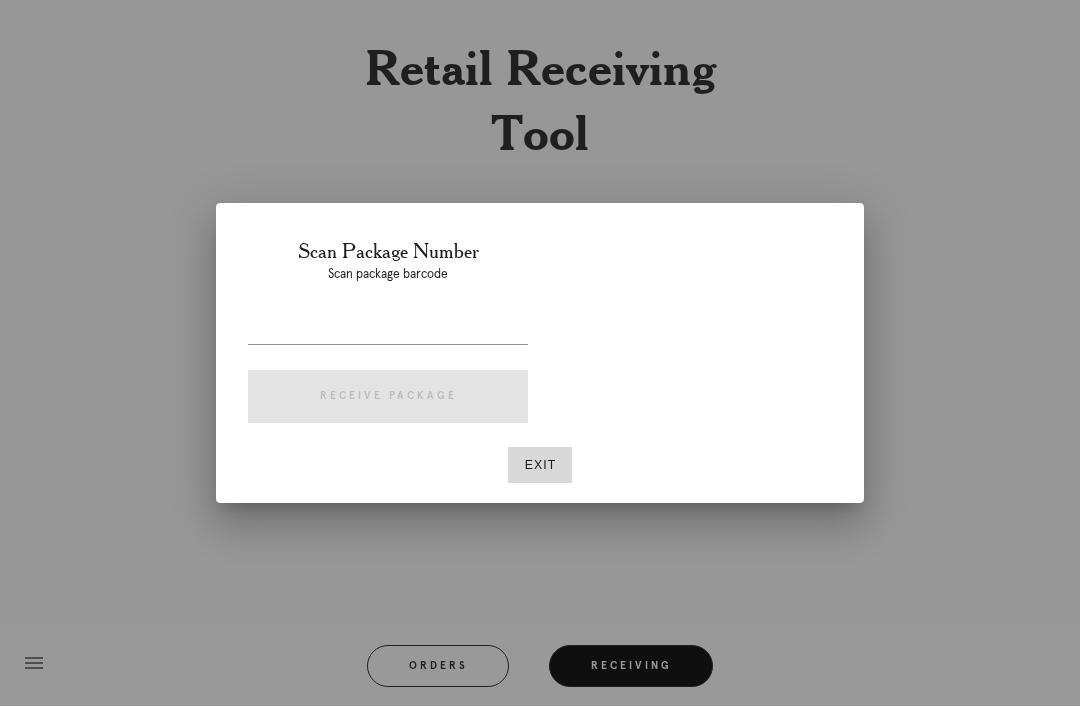 scroll, scrollTop: 64, scrollLeft: 0, axis: vertical 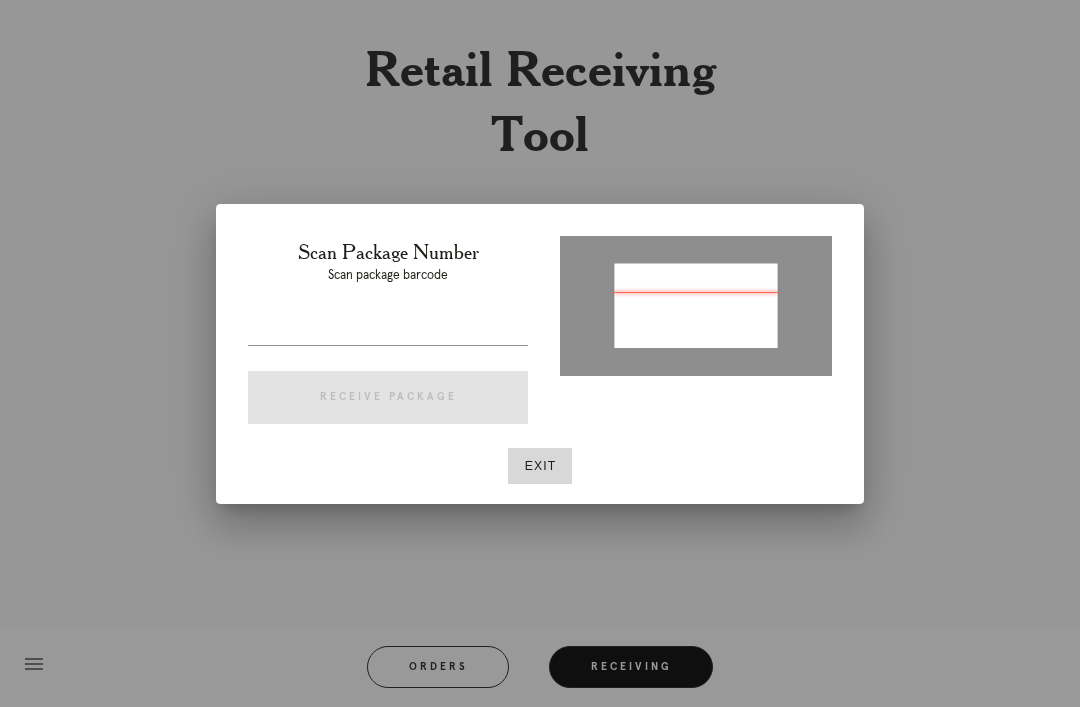 type on "P312763320968314" 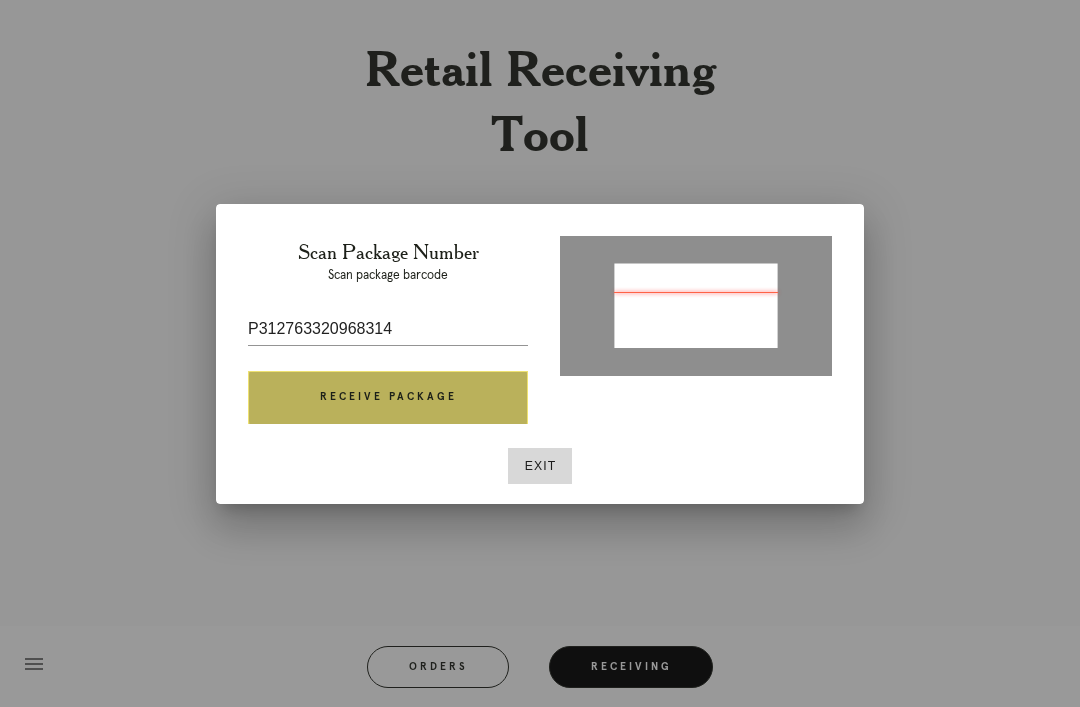 click on "Receive Package" at bounding box center (388, 398) 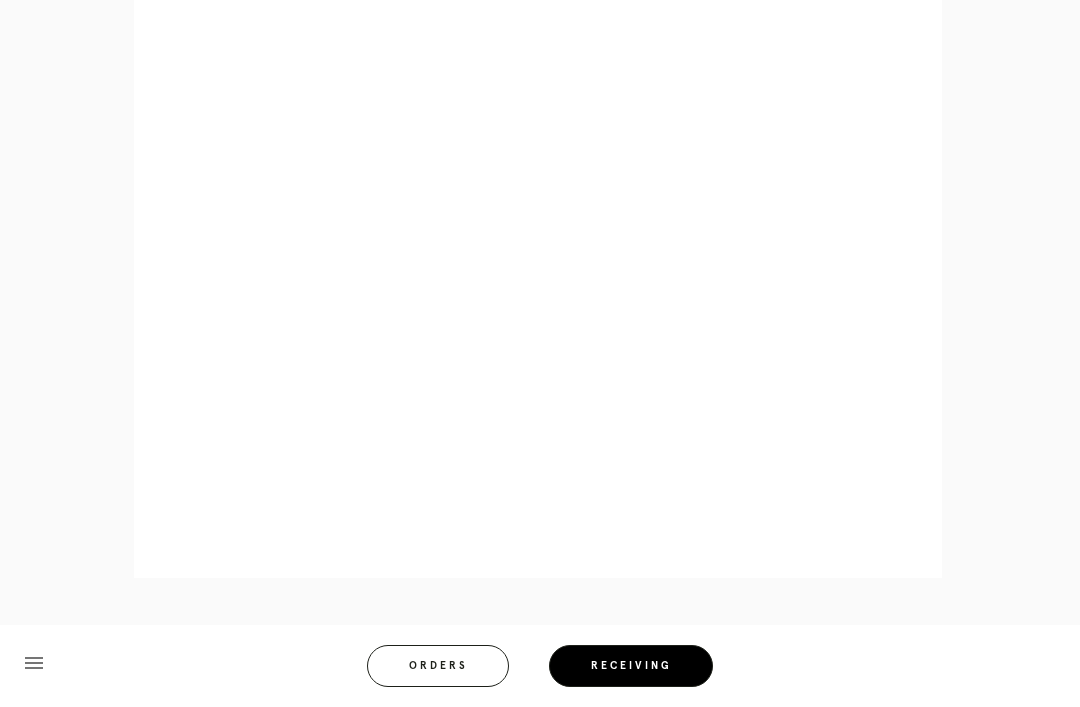 scroll, scrollTop: 1105, scrollLeft: 0, axis: vertical 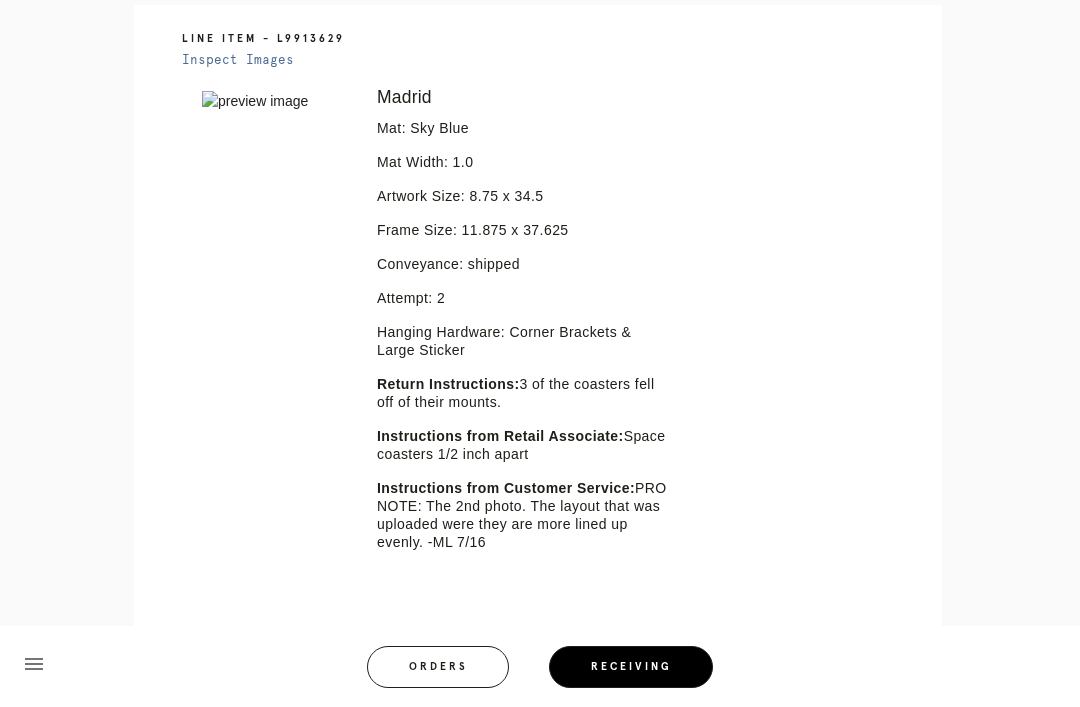 click on "Orders" at bounding box center [438, 667] 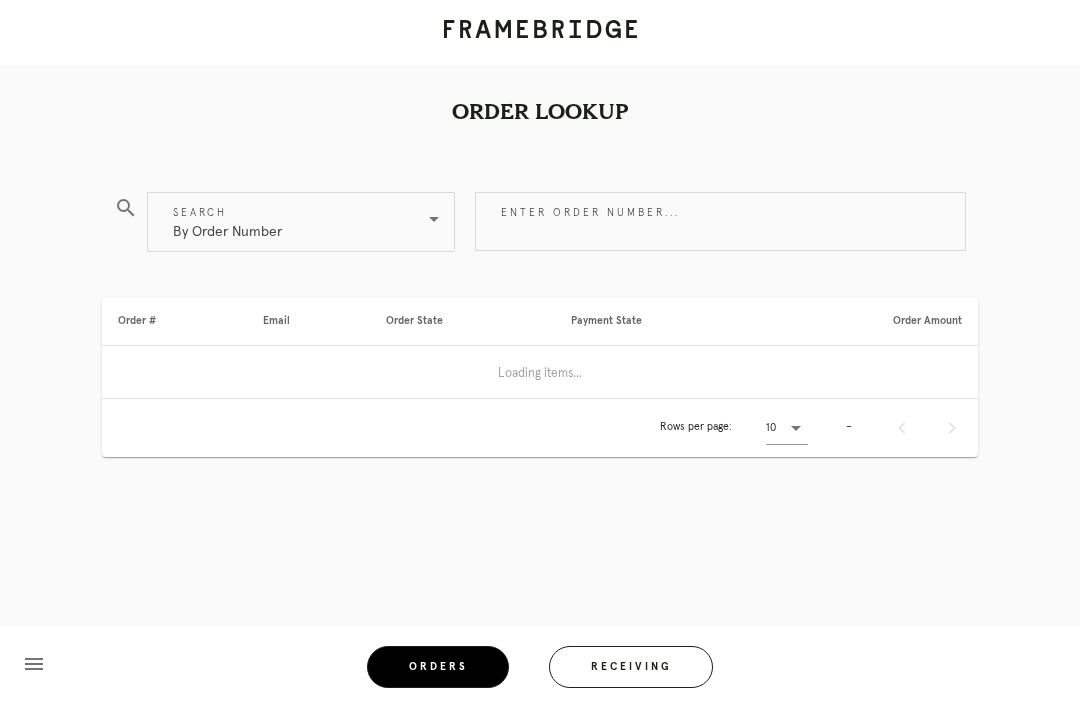 scroll, scrollTop: 0, scrollLeft: 0, axis: both 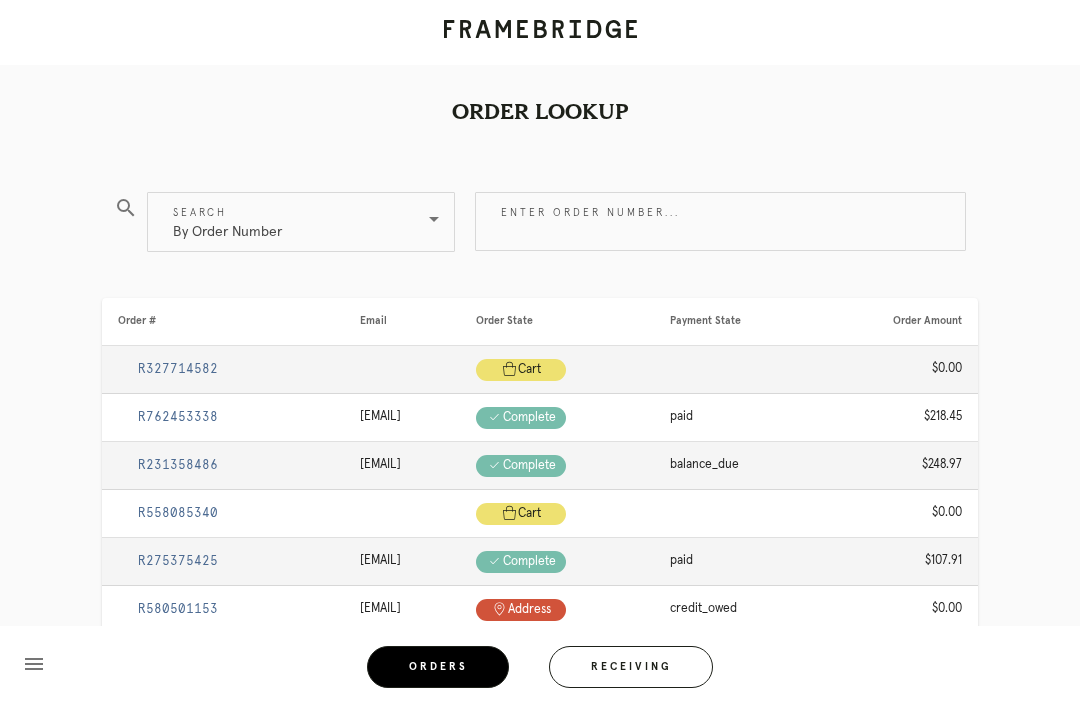click on "Receiving" at bounding box center [631, 667] 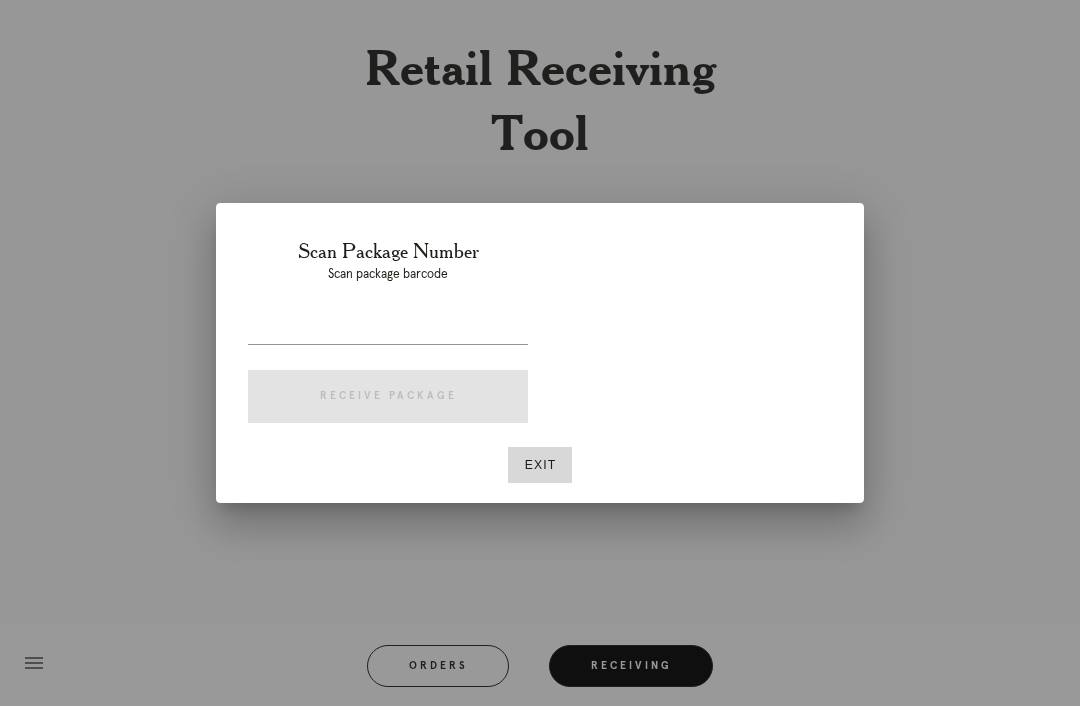 scroll, scrollTop: 64, scrollLeft: 0, axis: vertical 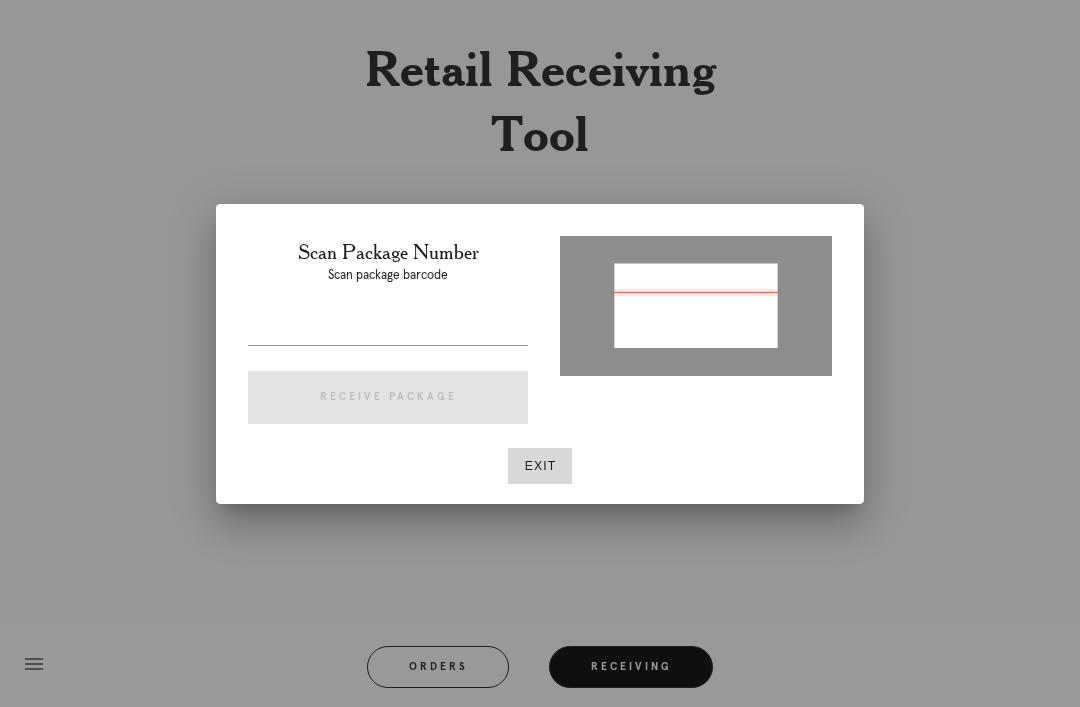 type on "[PRODUCT_ID]" 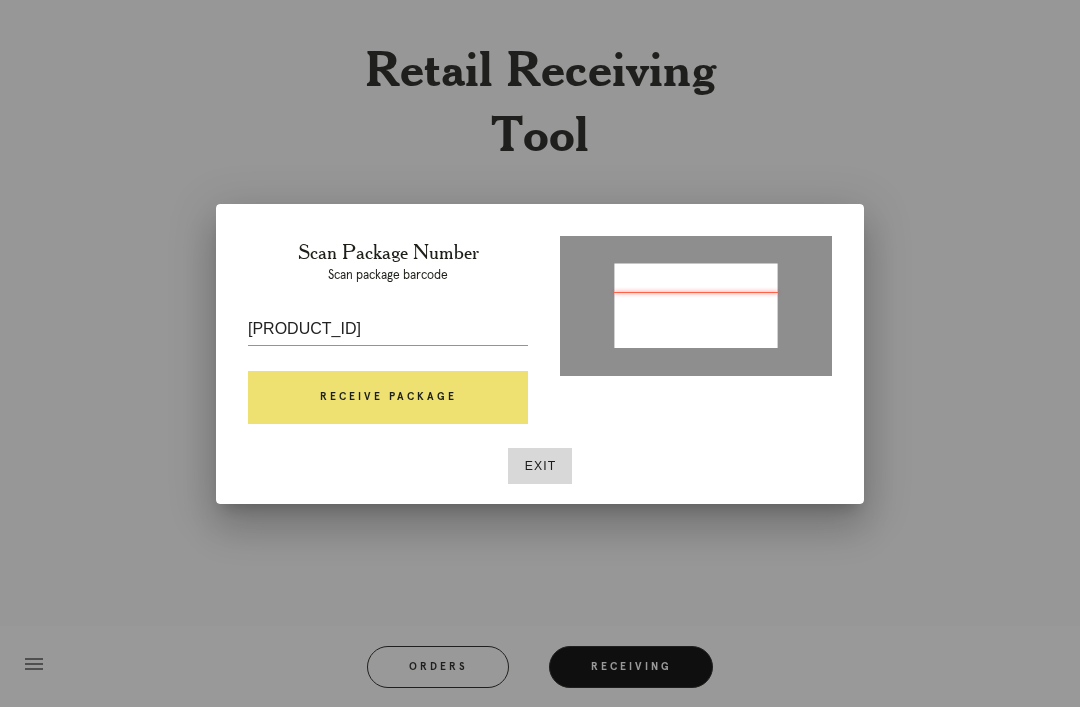 click on "Receive Package" at bounding box center (388, 398) 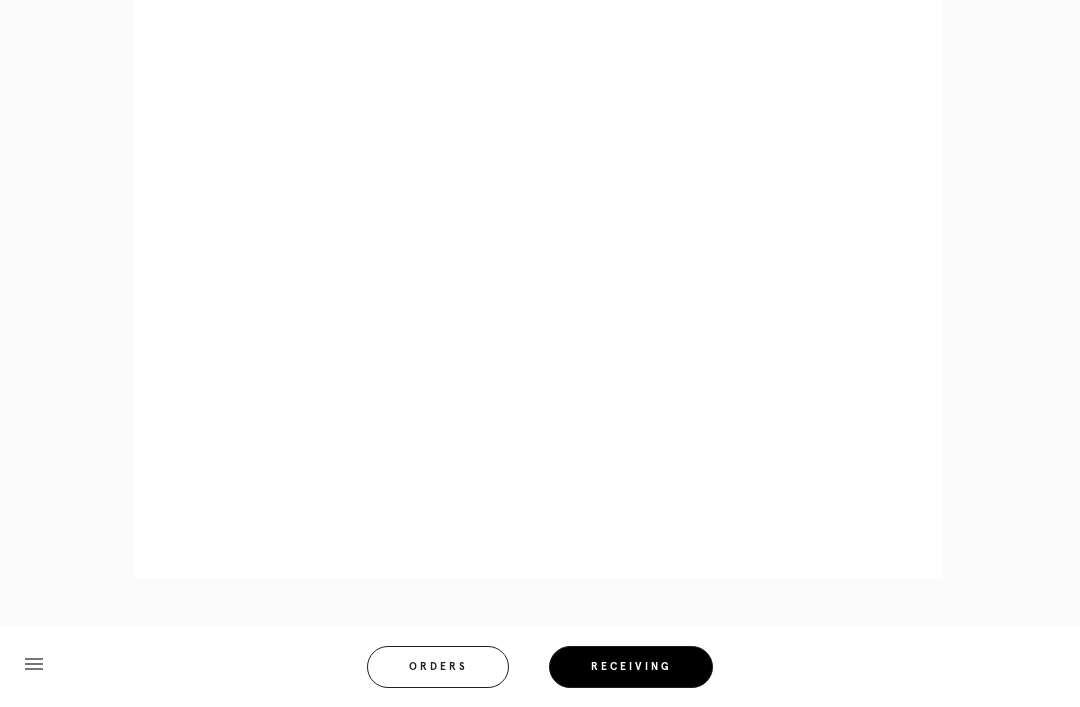 scroll, scrollTop: 1052, scrollLeft: 0, axis: vertical 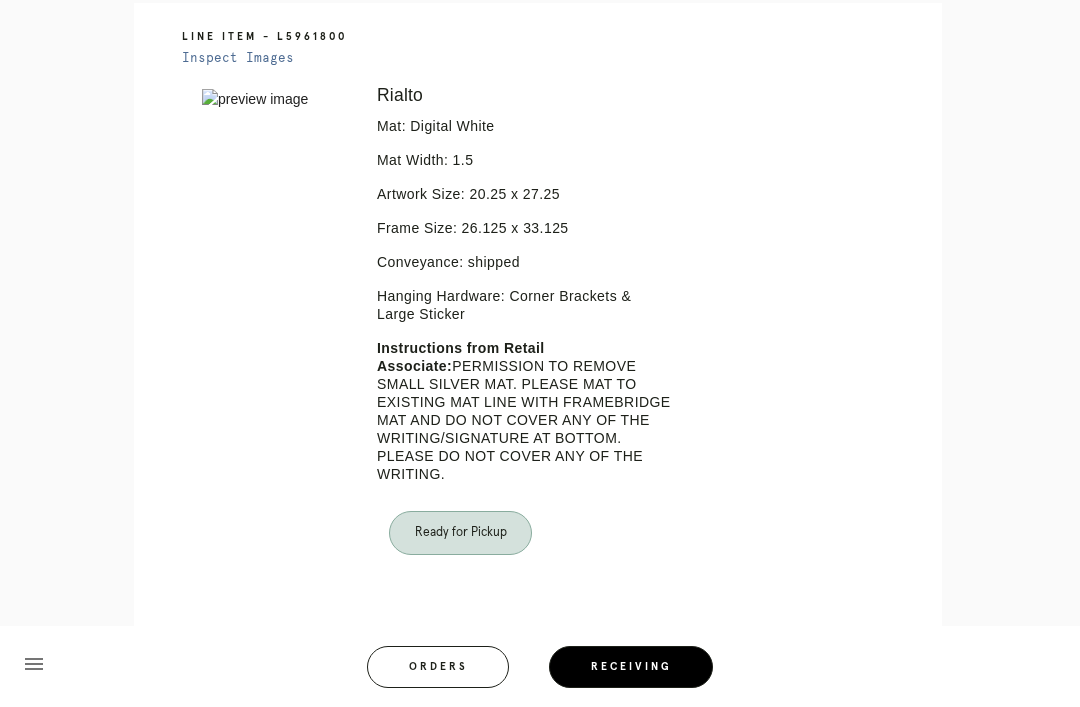 click on "Orders" at bounding box center [438, 667] 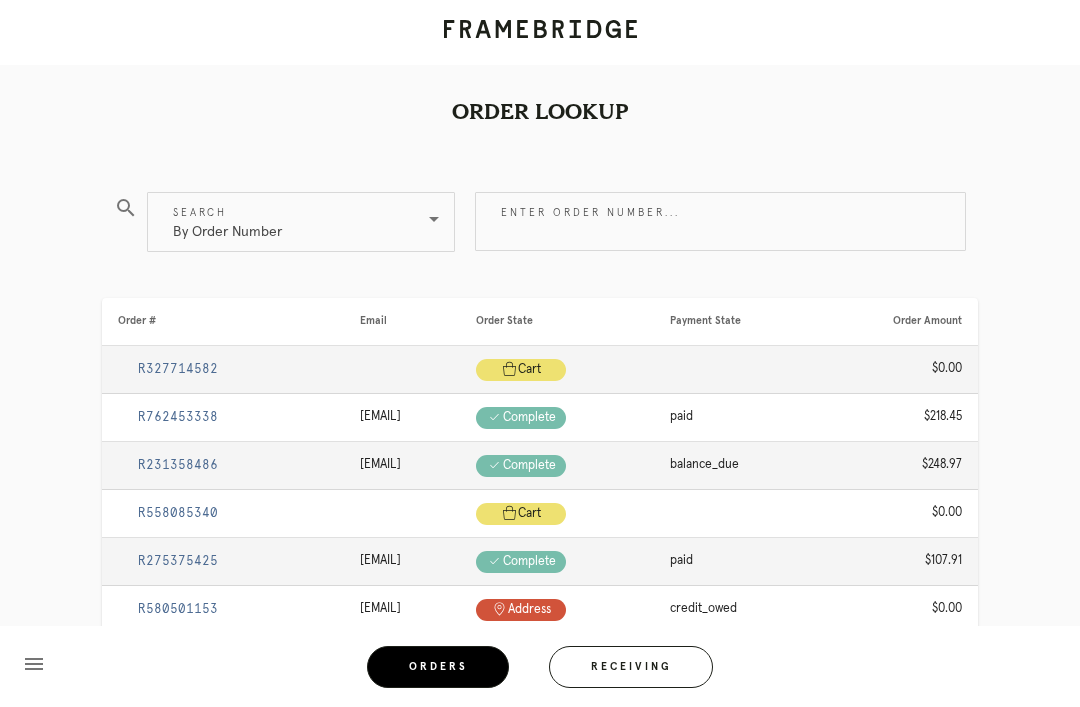 click on "Receiving" at bounding box center [631, 667] 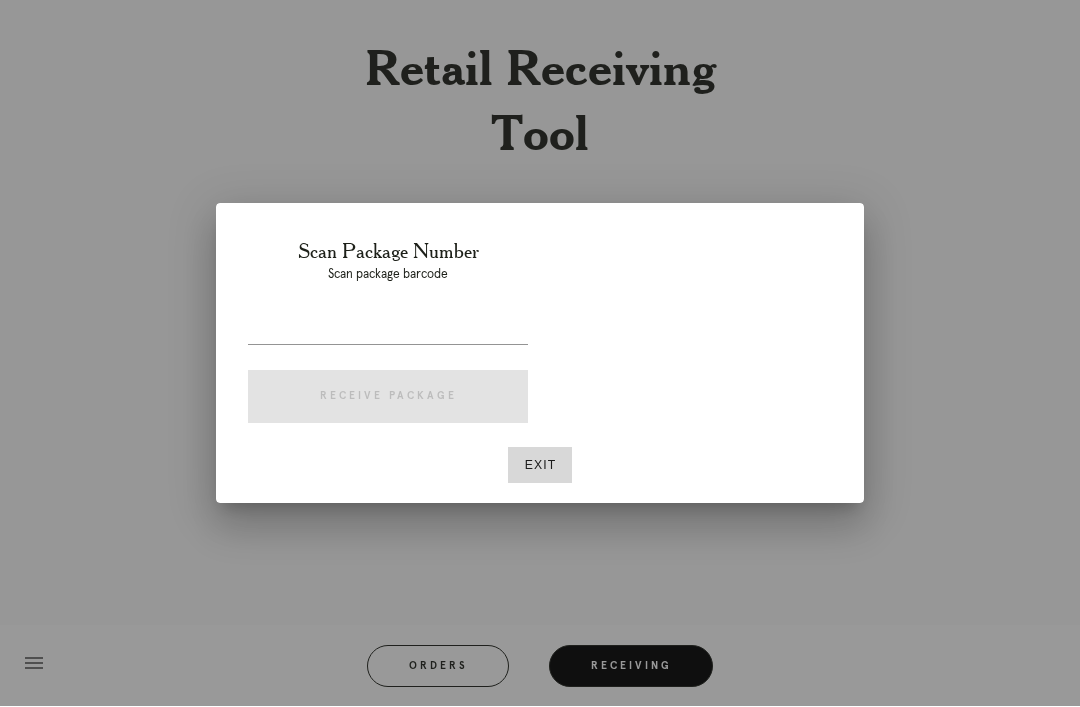 scroll, scrollTop: 64, scrollLeft: 0, axis: vertical 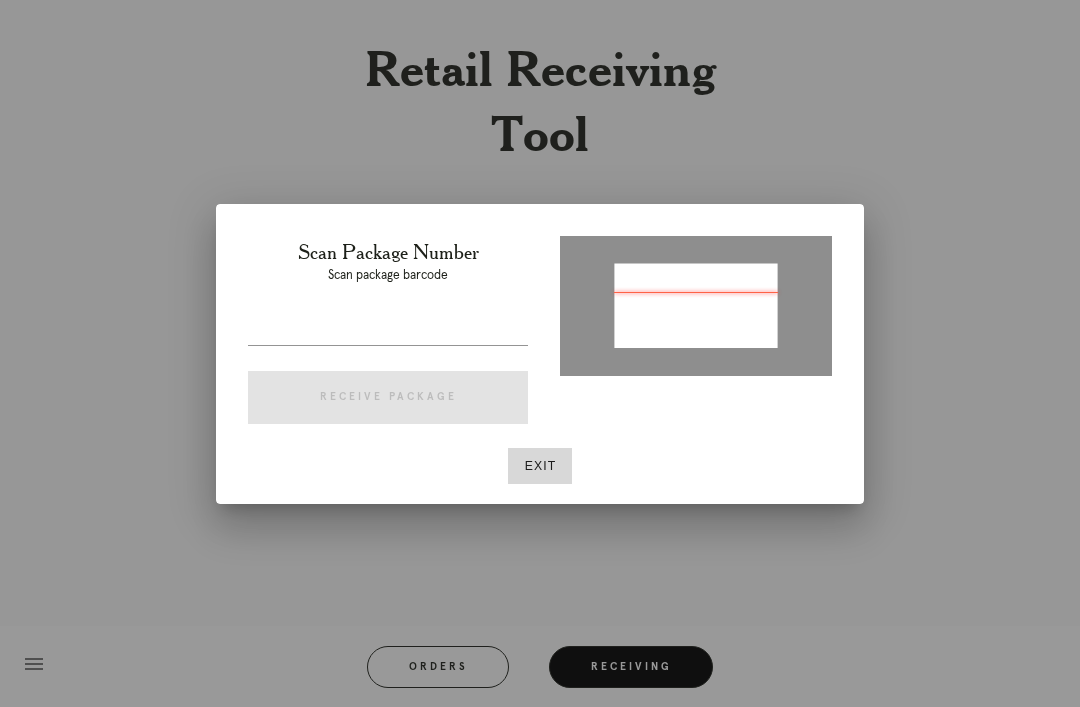 type on "P515814809221592" 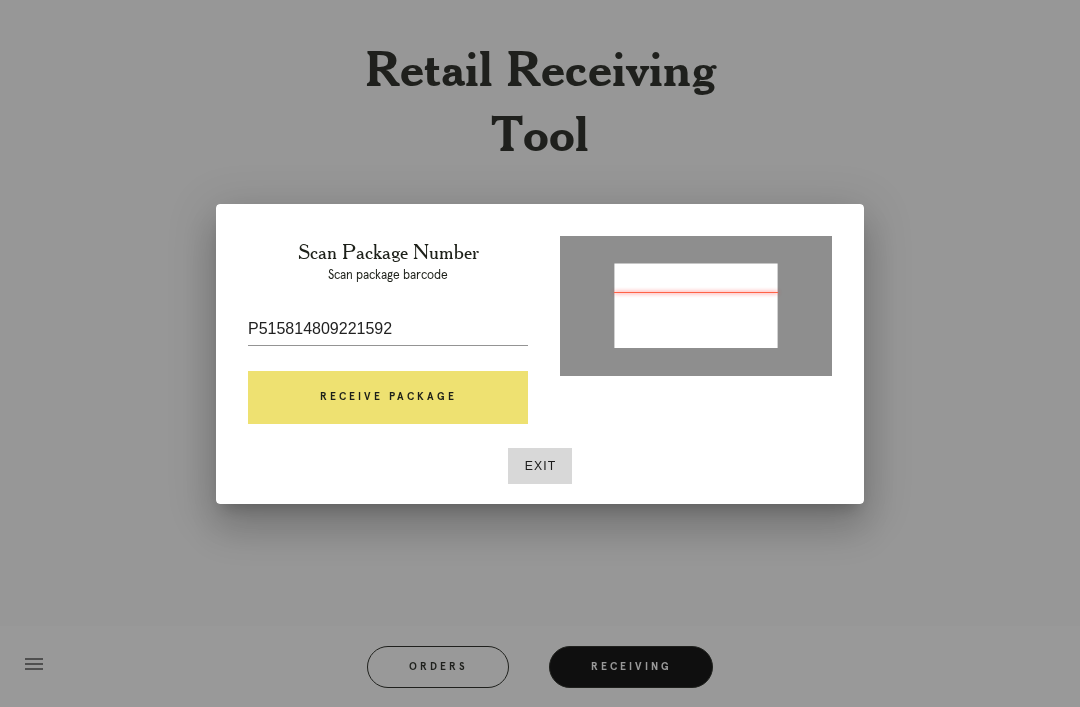 click on "Receive Package" at bounding box center [388, 398] 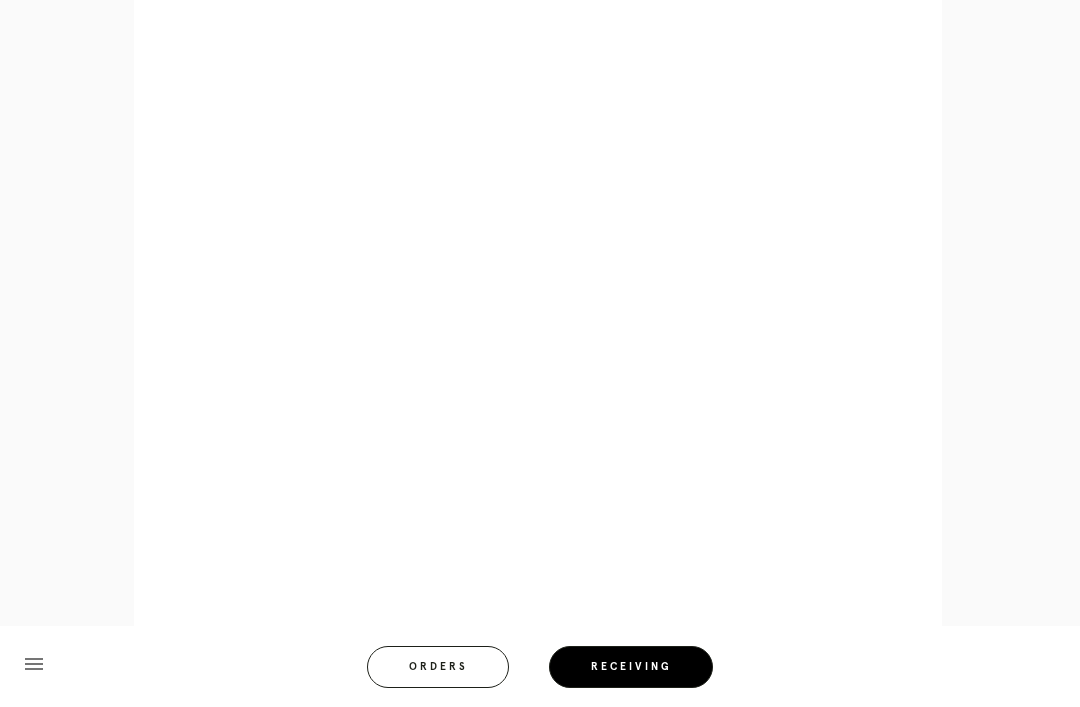scroll, scrollTop: 1120, scrollLeft: 0, axis: vertical 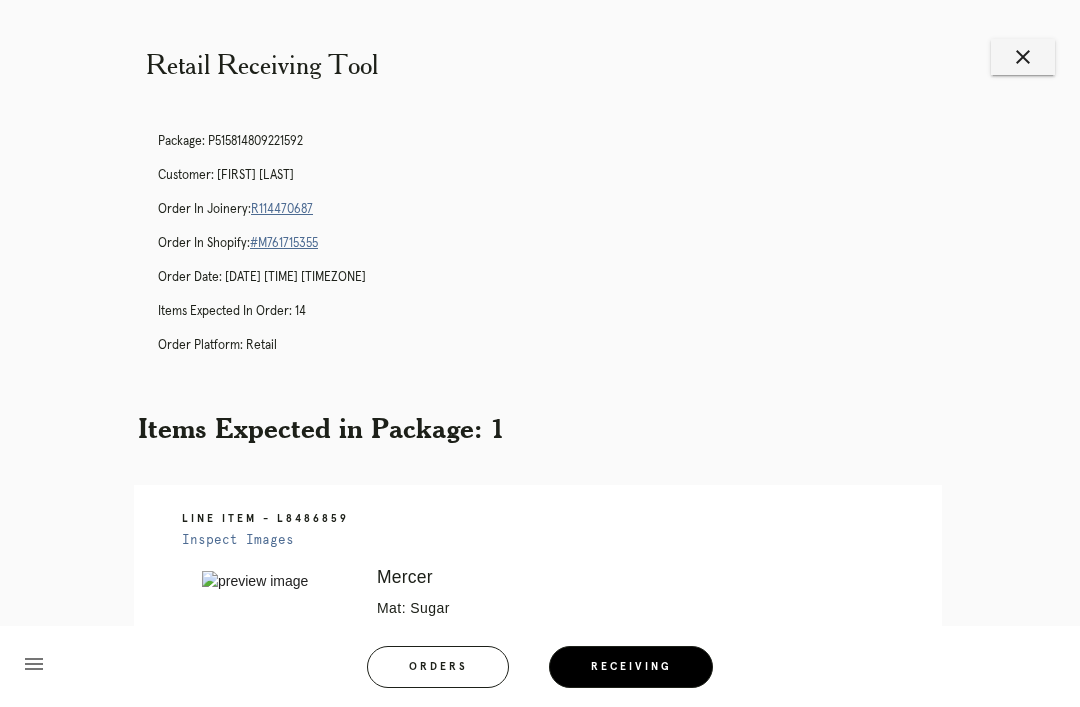 click on "Package: P515814809221592   Customer: Emily Rakos
Order in Joinery:
R114470687
Order in Shopify:
#M761715355
Order Date:
06/15/2025 12:23 PM EDT
Items Expected in Order: 14   Order Platform: retail" at bounding box center [560, 252] 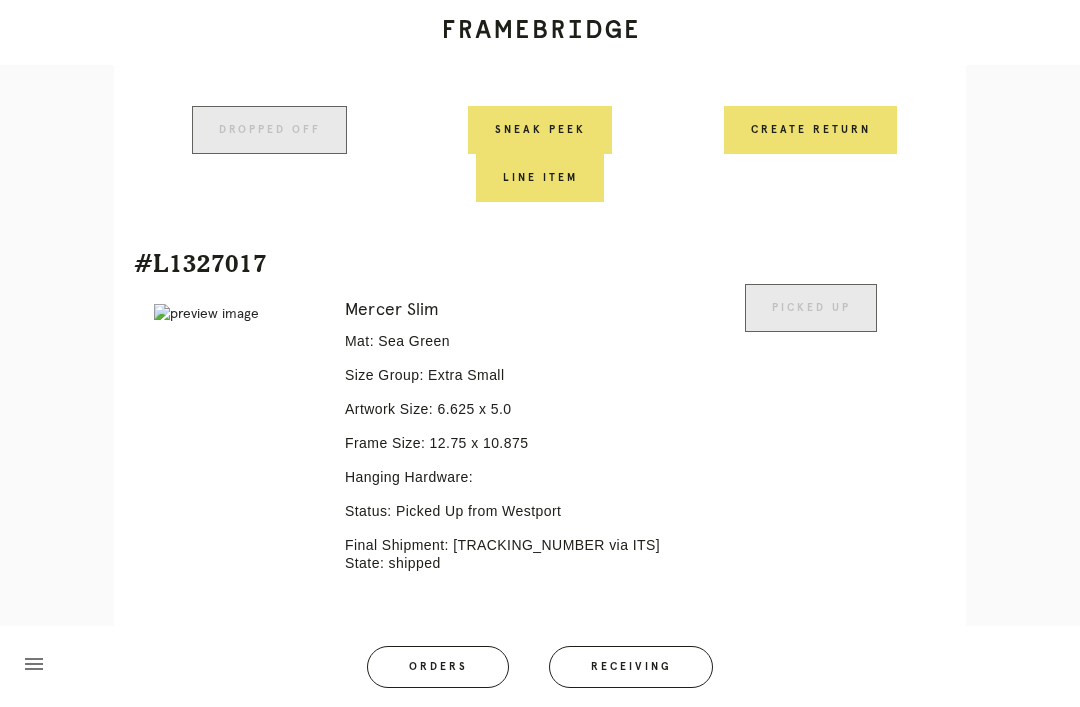 scroll, scrollTop: 7668, scrollLeft: 0, axis: vertical 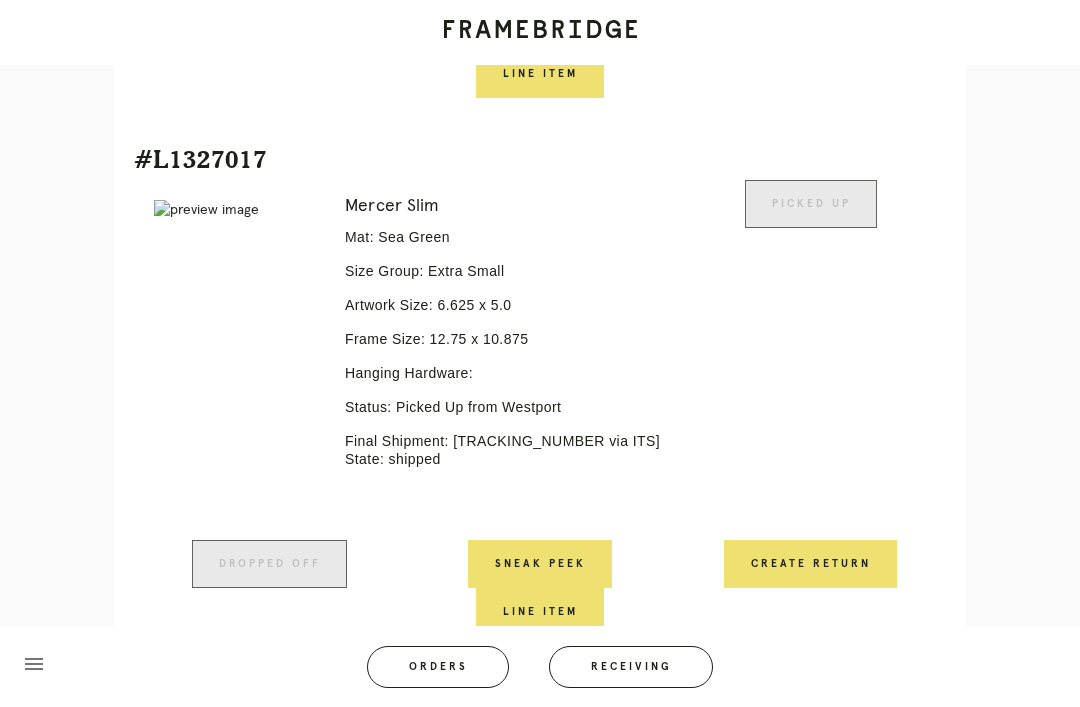 click on "Orders" at bounding box center (438, 667) 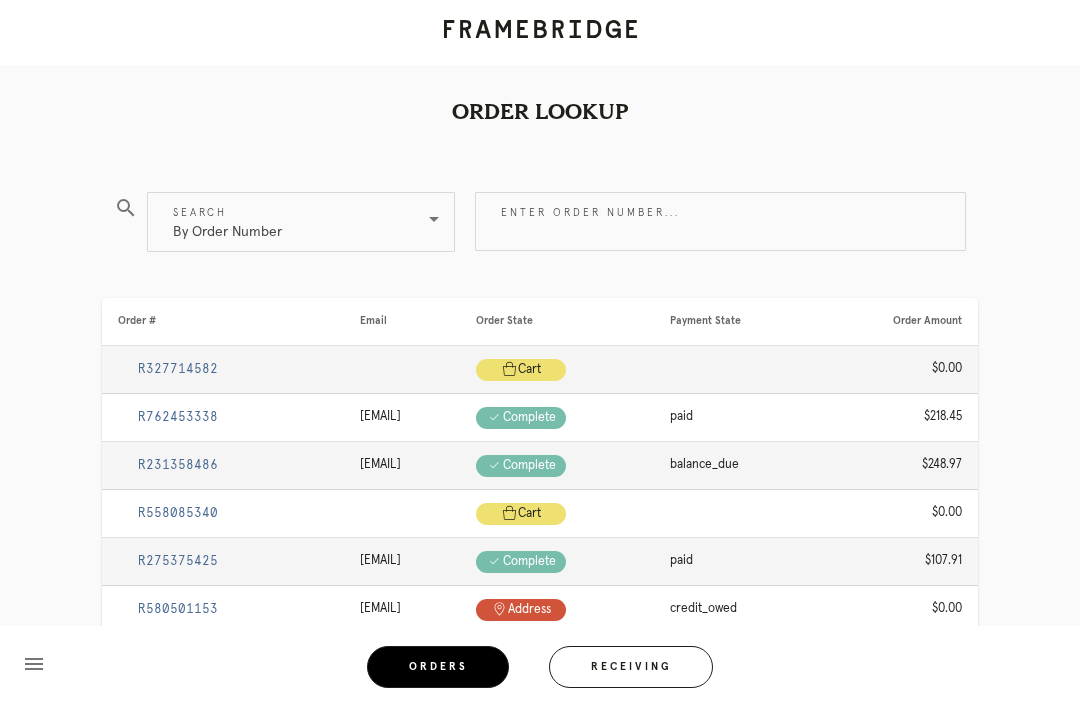 click on "Receiving" at bounding box center (631, 667) 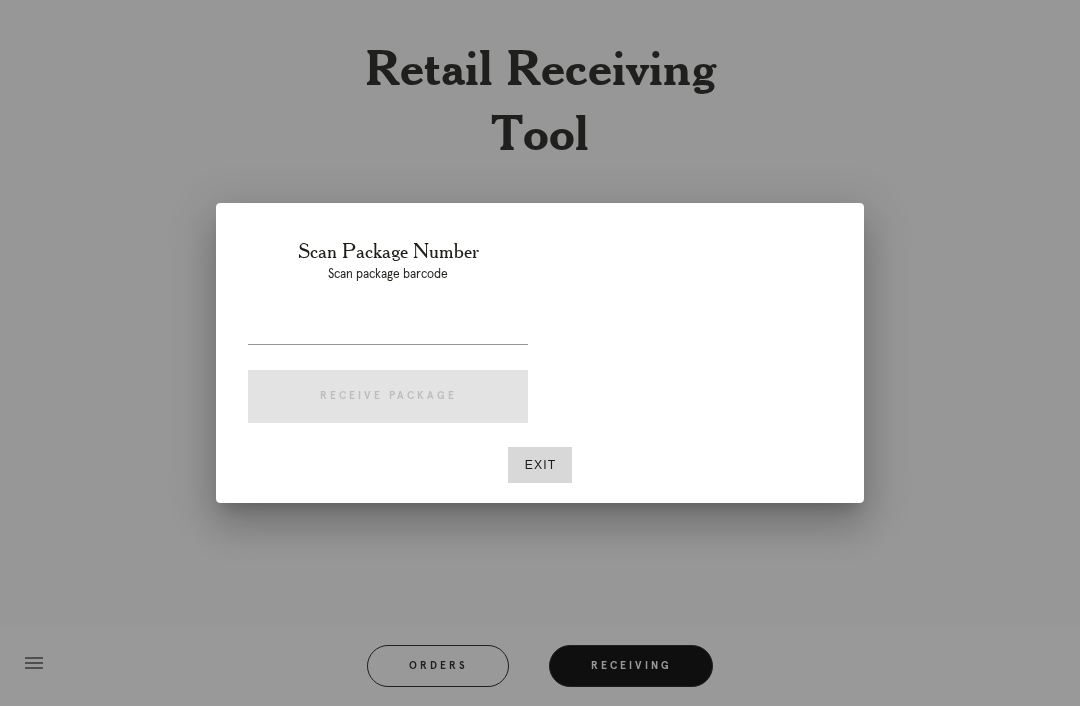 scroll, scrollTop: 64, scrollLeft: 0, axis: vertical 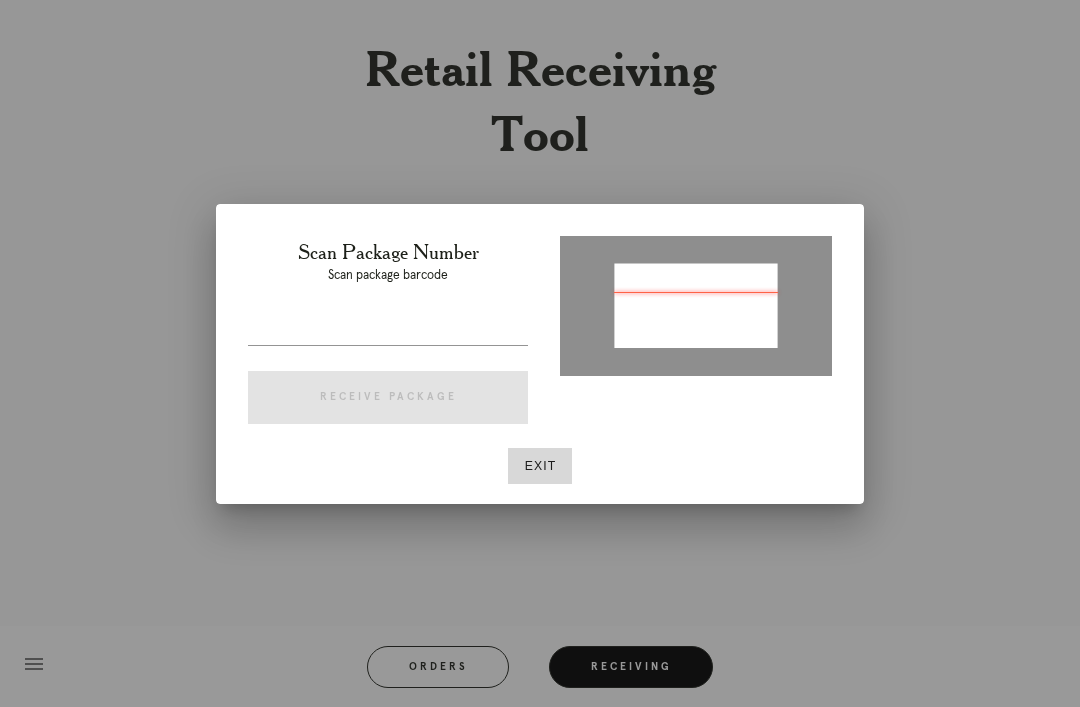 type on "P235918246873358" 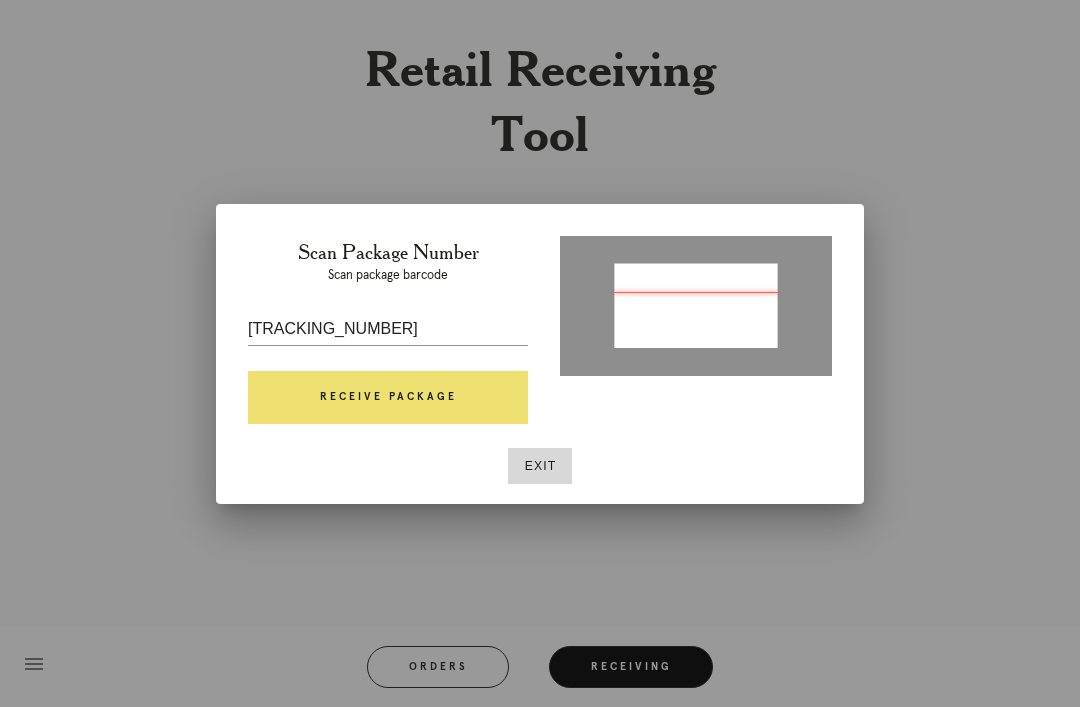 click on "Receive Package" at bounding box center [388, 398] 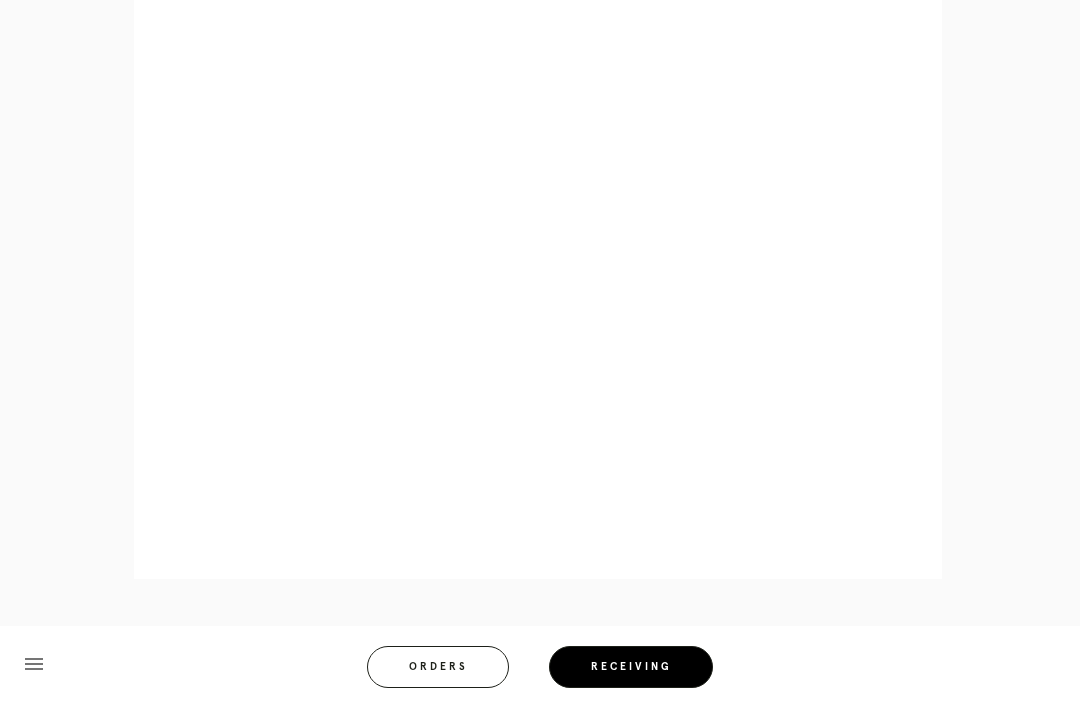 scroll, scrollTop: 858, scrollLeft: 0, axis: vertical 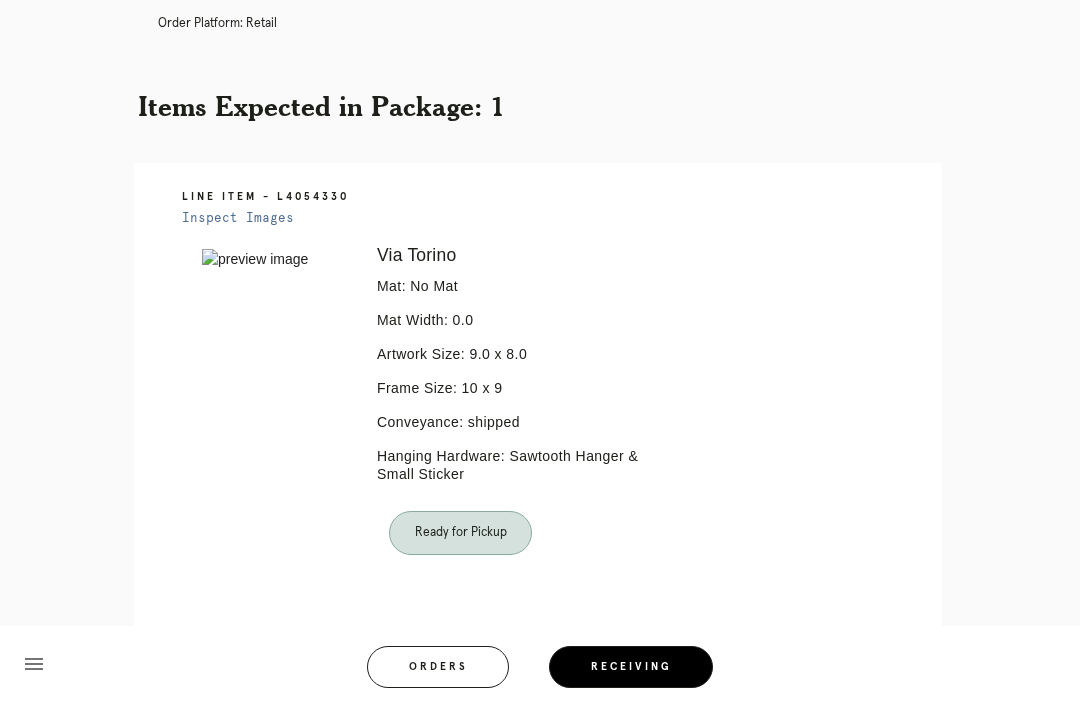 click on "Orders" at bounding box center [438, 667] 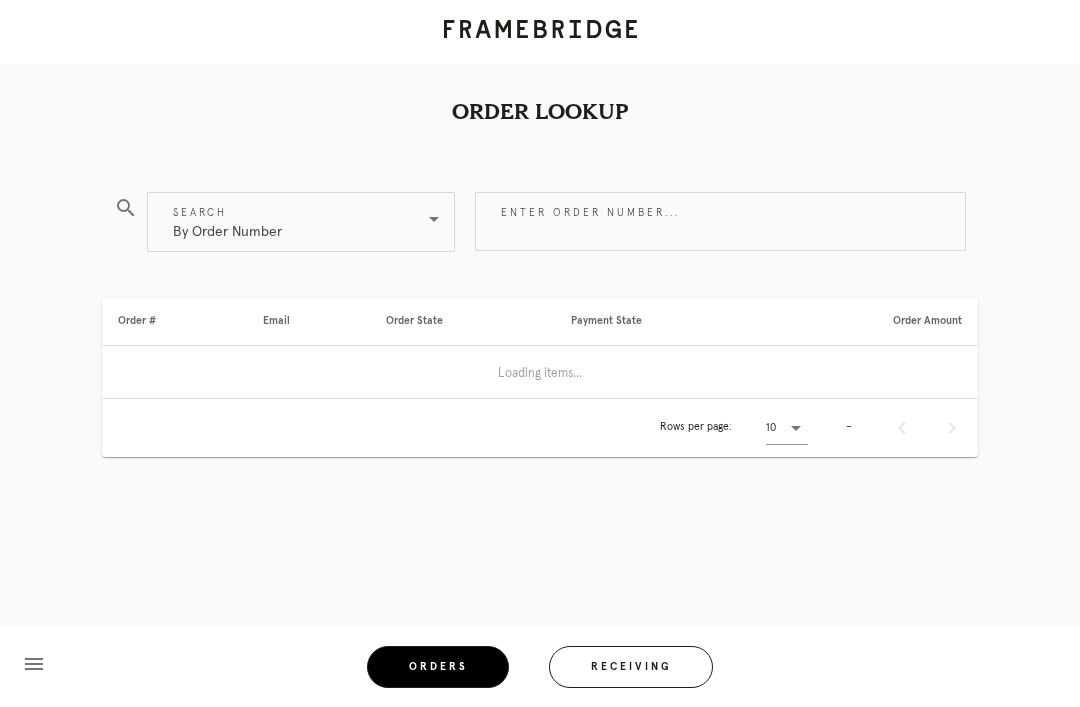 scroll, scrollTop: 0, scrollLeft: 0, axis: both 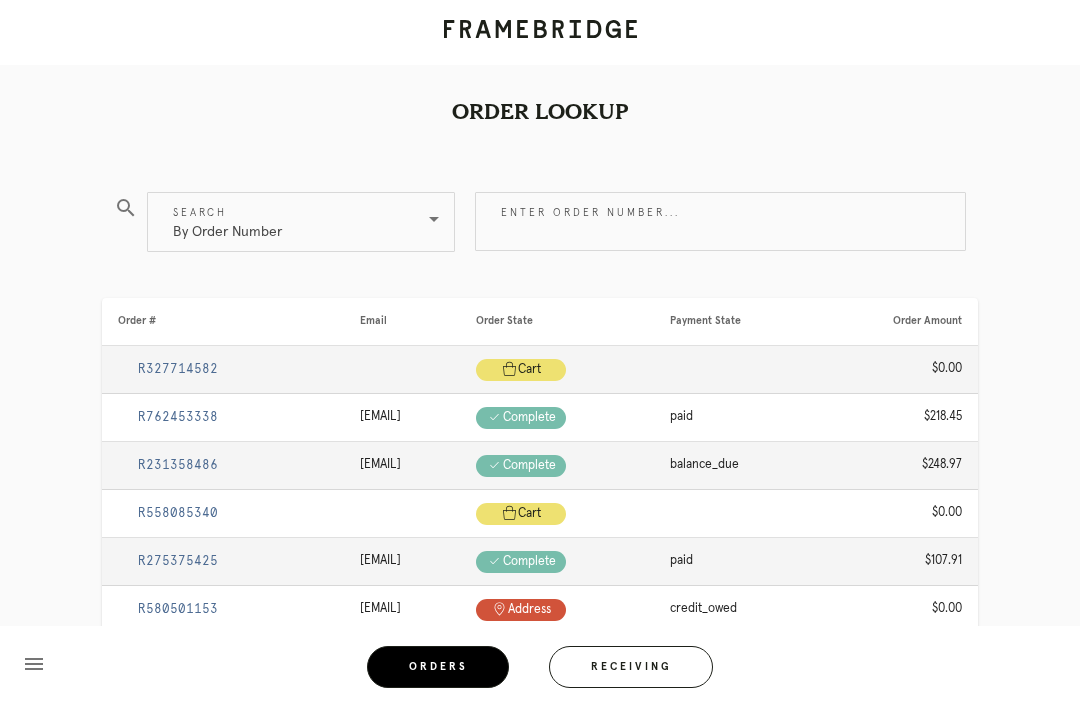click on "Receiving" at bounding box center (631, 667) 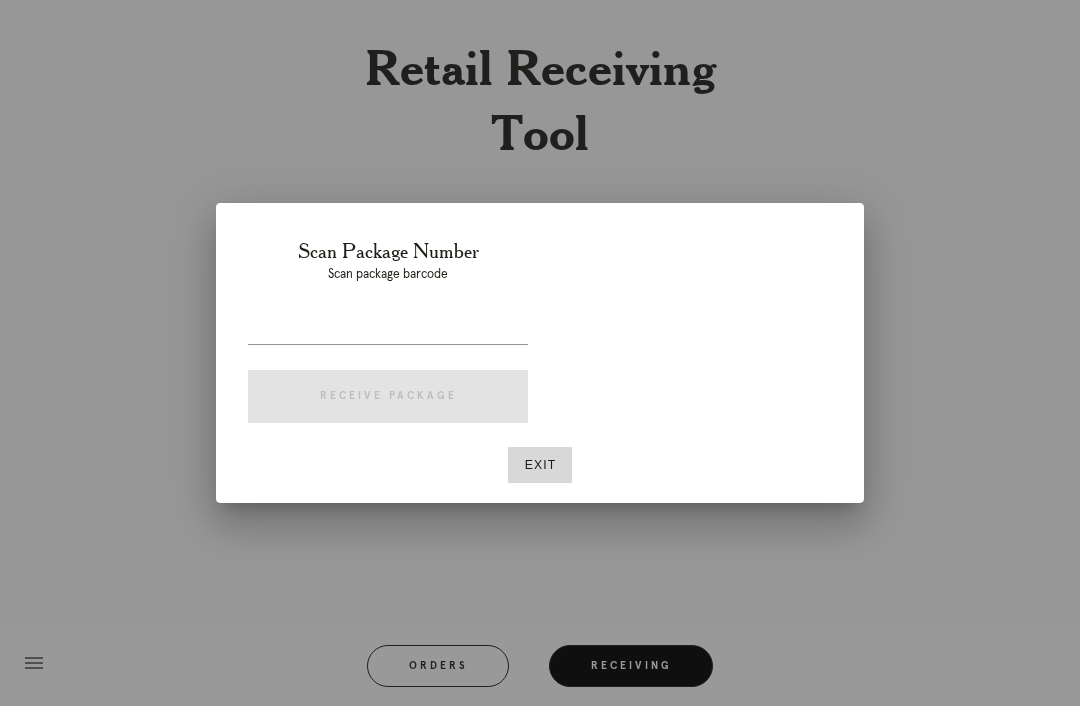 scroll, scrollTop: 64, scrollLeft: 0, axis: vertical 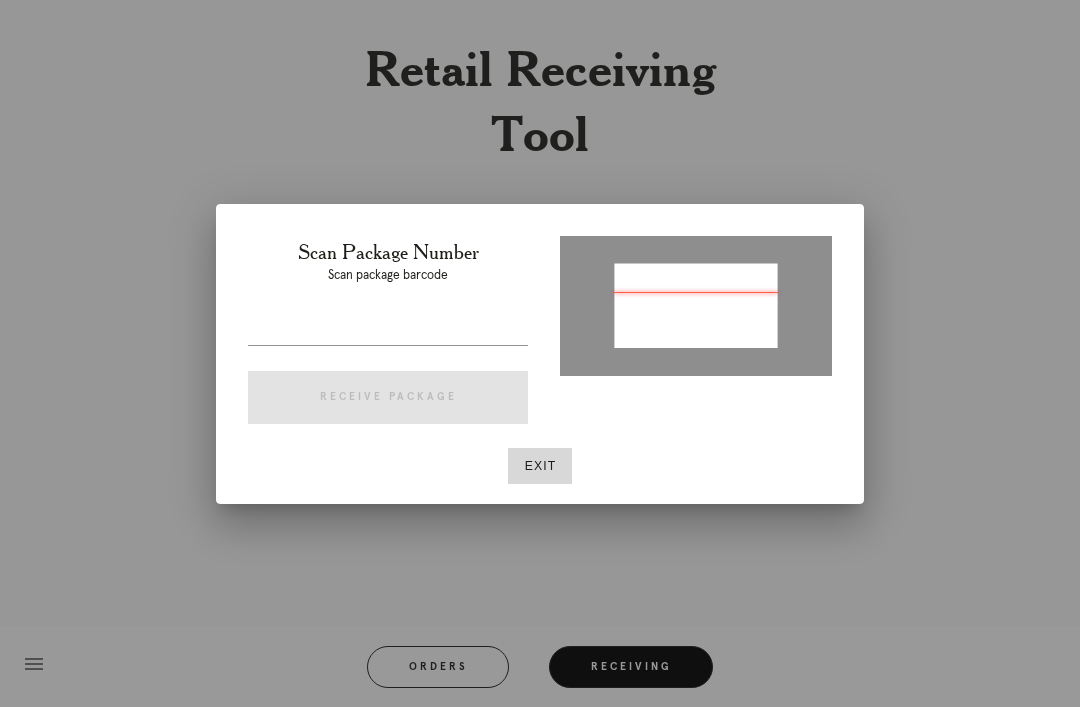 type on "[NUMBER]" 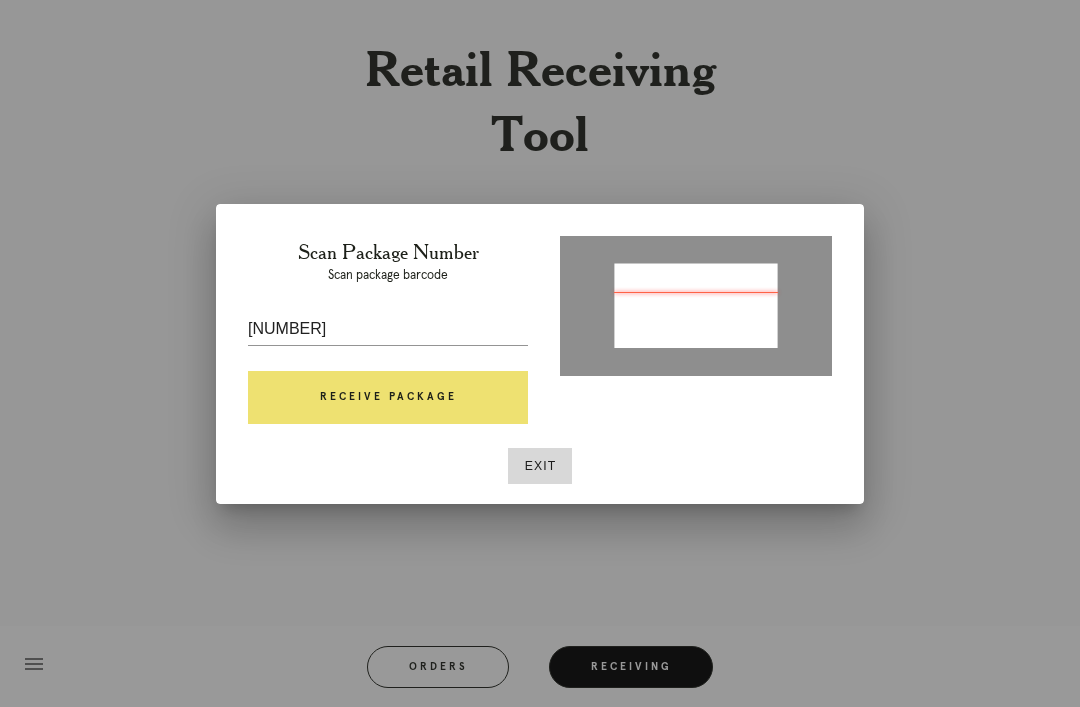 click on "Receive Package" at bounding box center (388, 398) 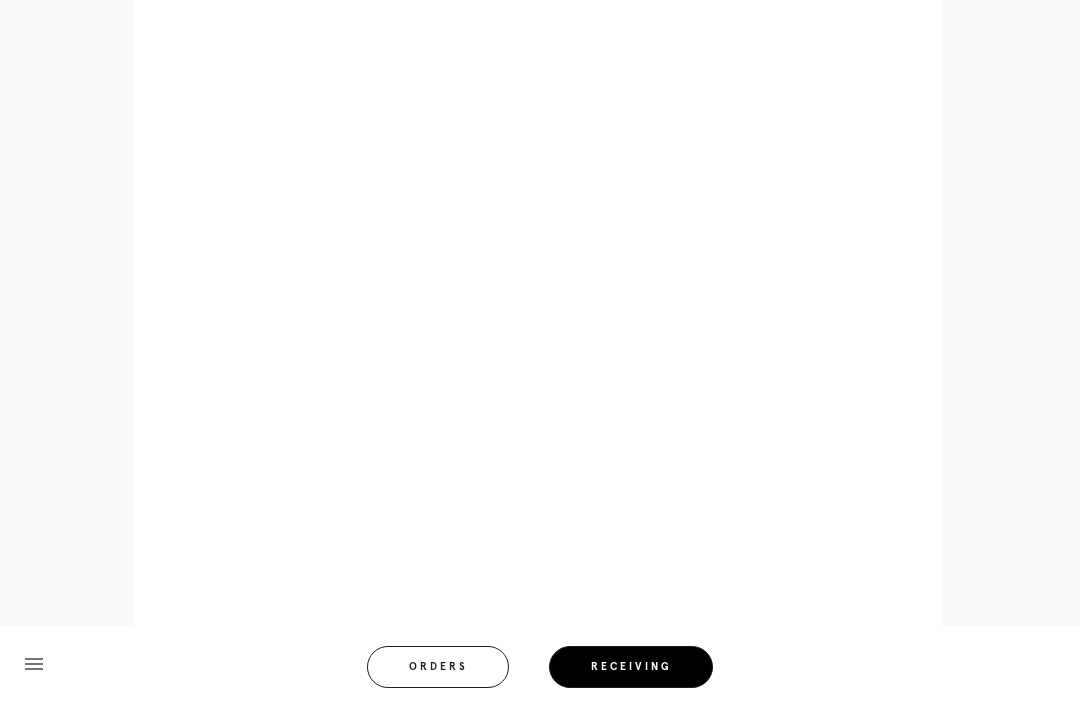 scroll, scrollTop: 980, scrollLeft: 0, axis: vertical 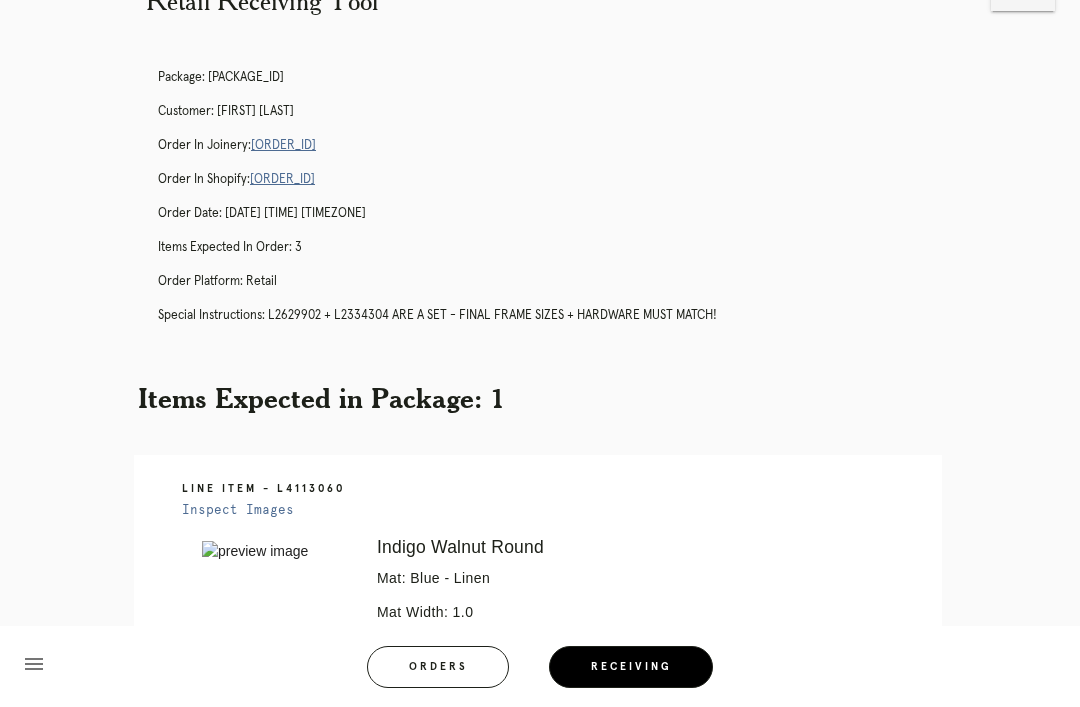 click on "Orders" at bounding box center (438, 667) 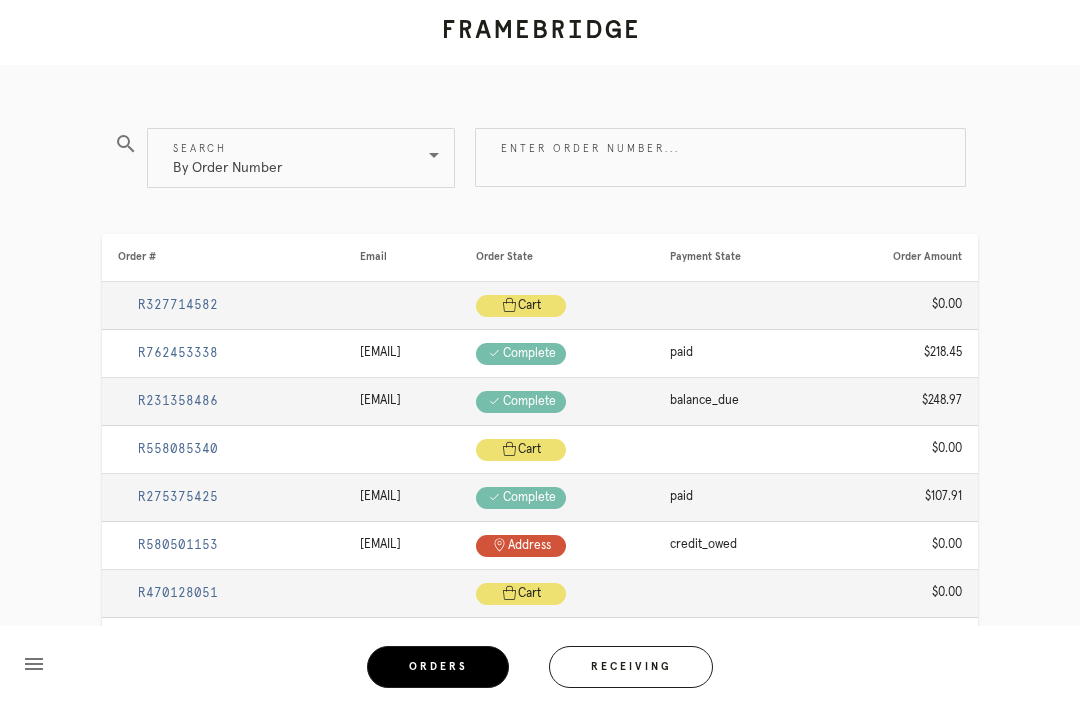 click on "Receiving" at bounding box center (631, 667) 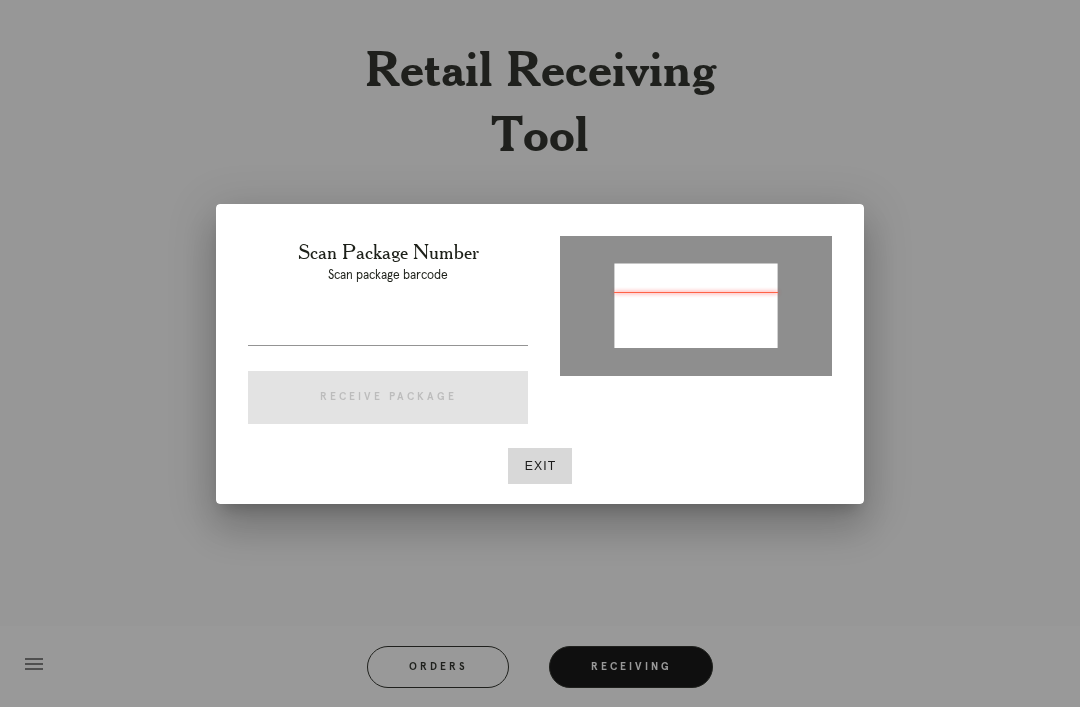 type on "P430859556789469" 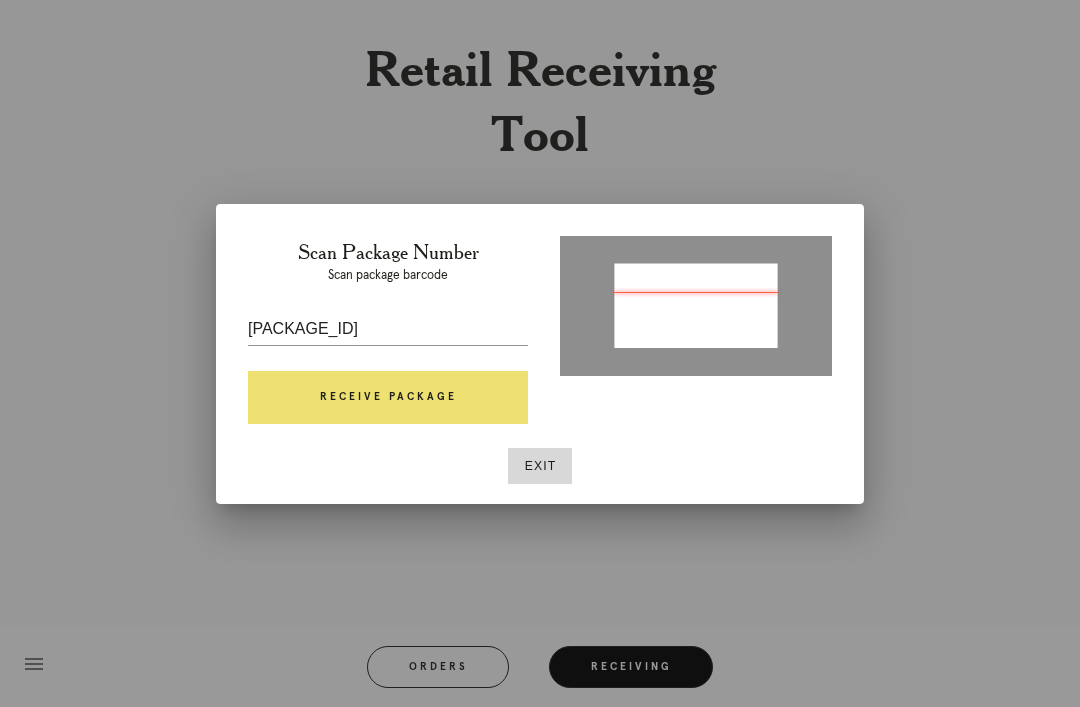 click on "Receive Package" at bounding box center [388, 398] 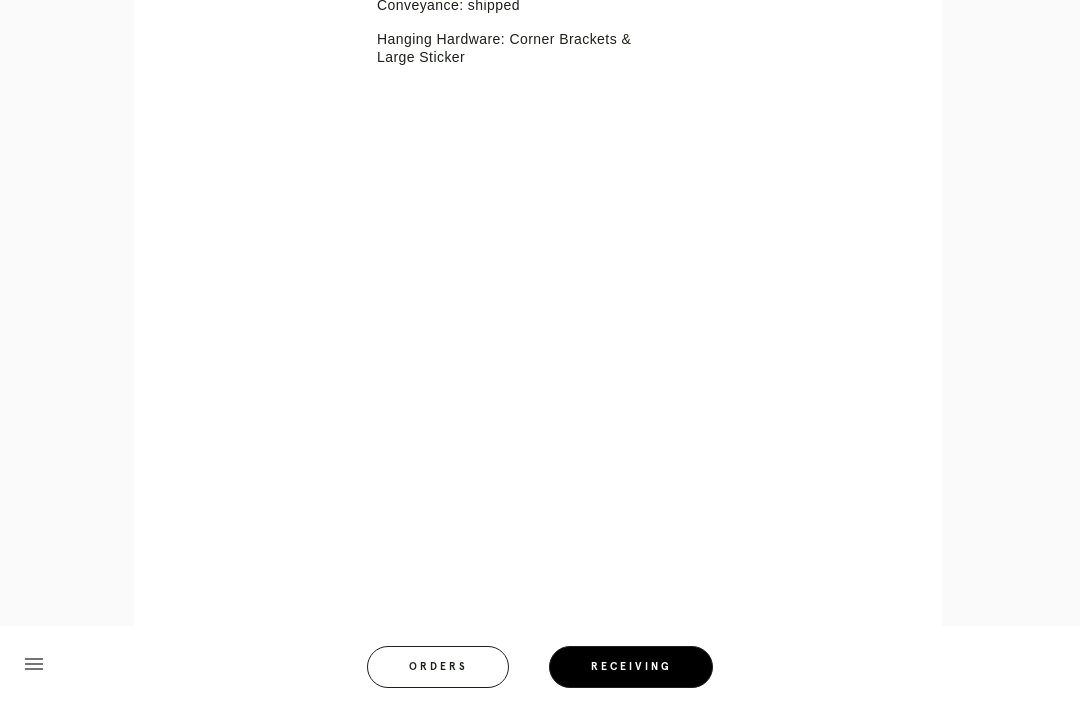 scroll, scrollTop: 736, scrollLeft: 0, axis: vertical 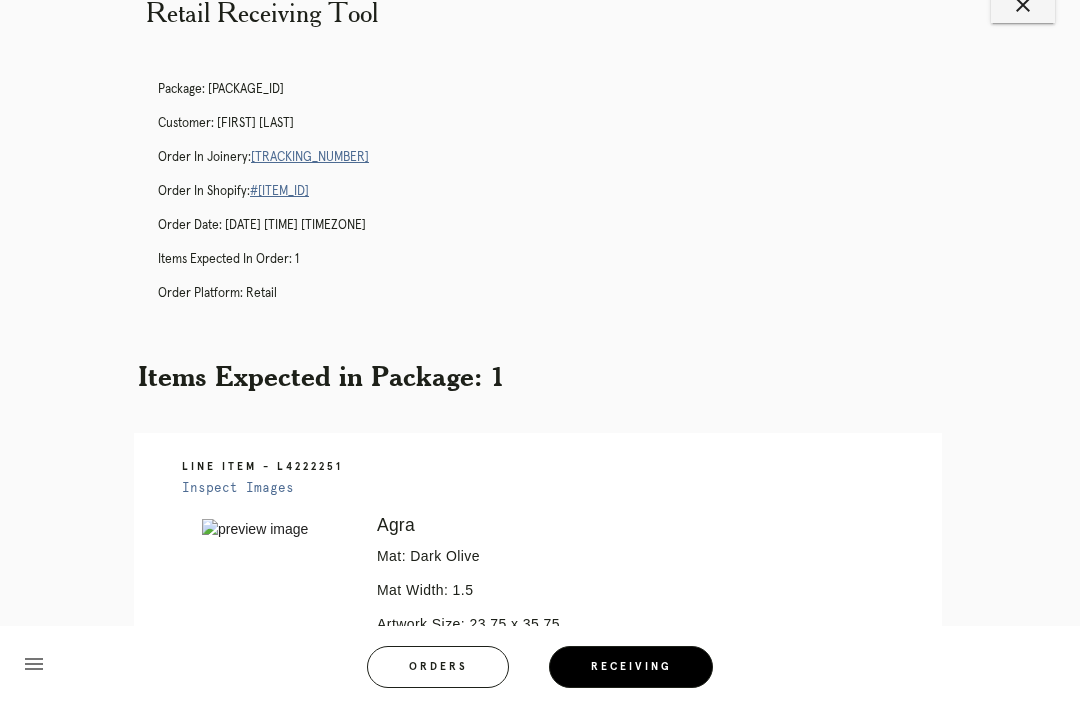 click on "Orders" at bounding box center (438, 667) 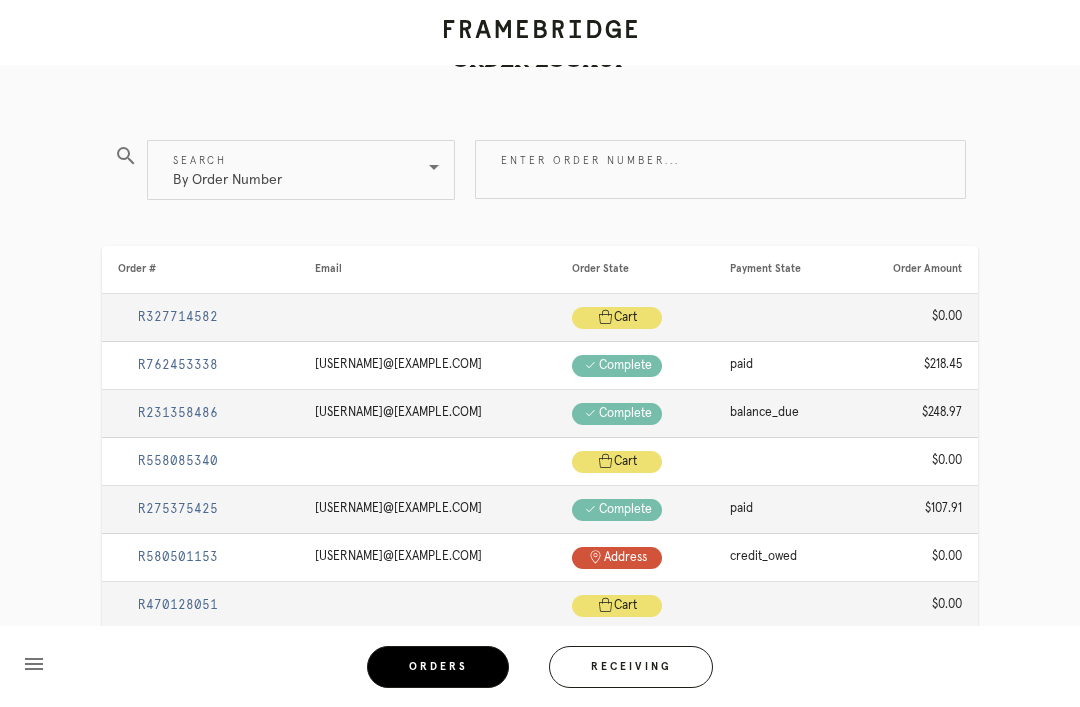 click on "Receiving" at bounding box center [631, 667] 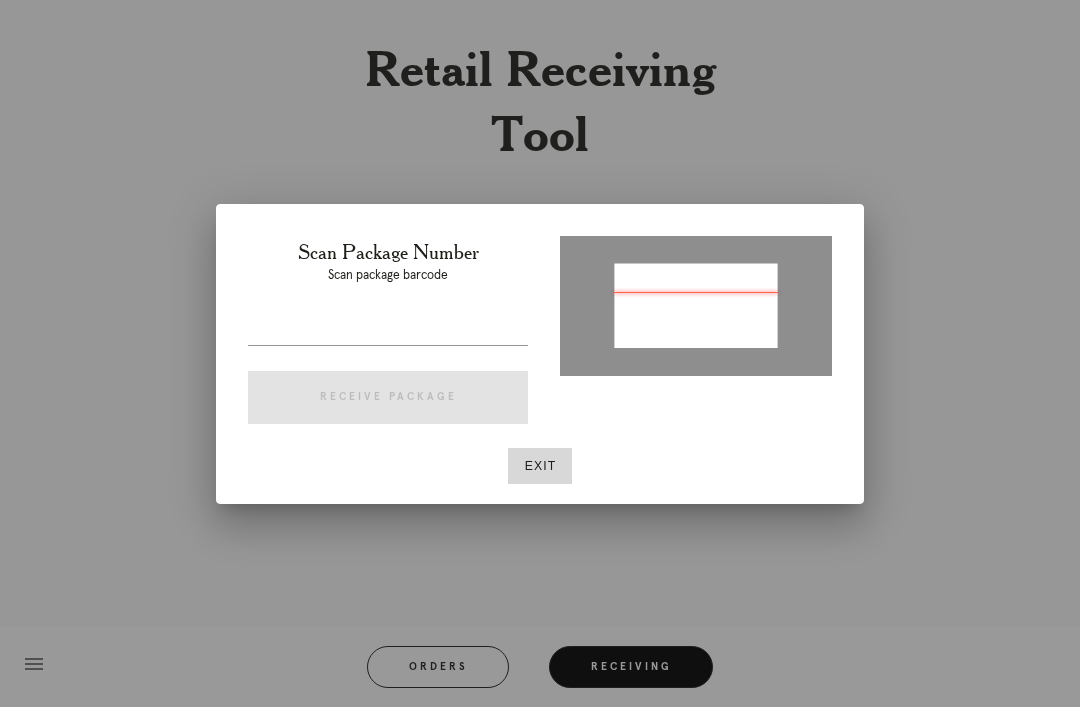 type on "P680650993109191" 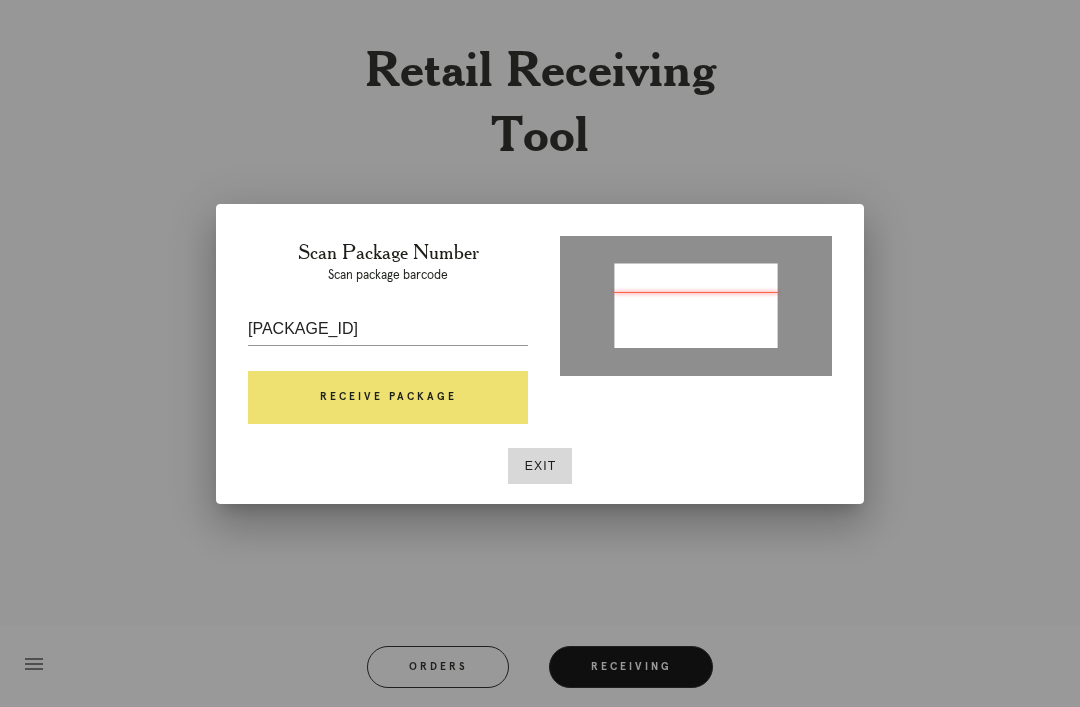 click on "Receive Package" at bounding box center (388, 398) 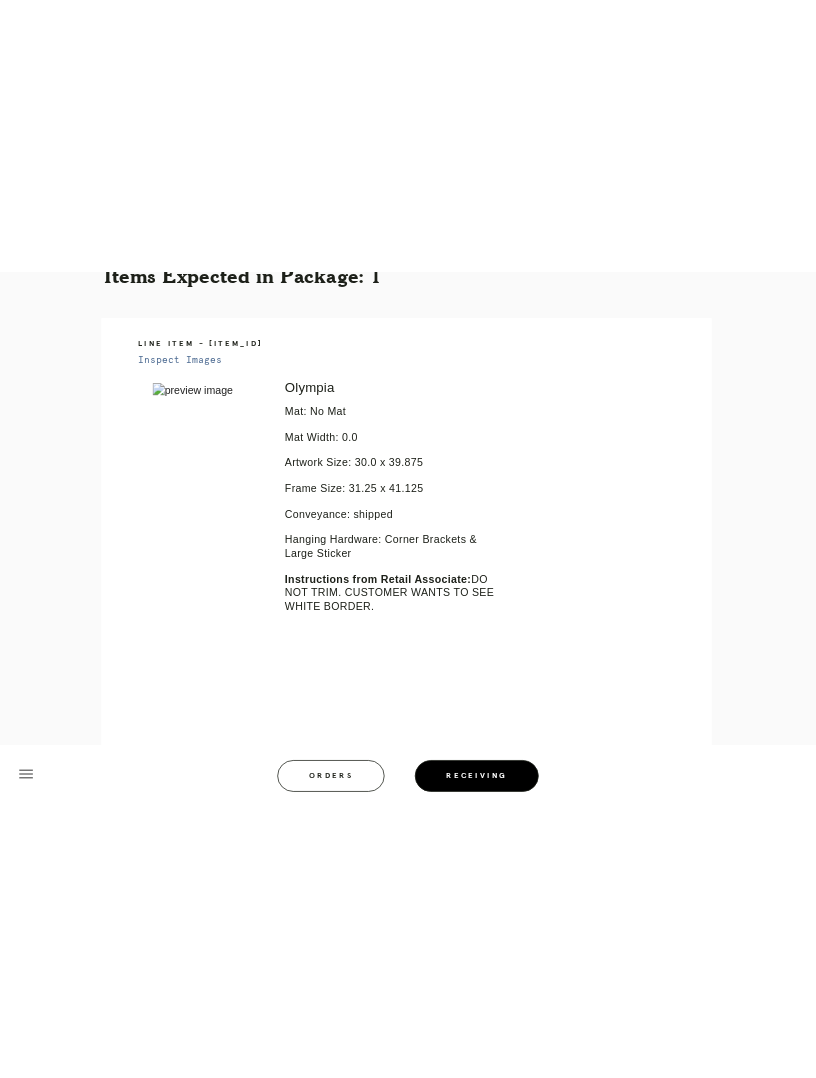 scroll, scrollTop: 0, scrollLeft: 0, axis: both 